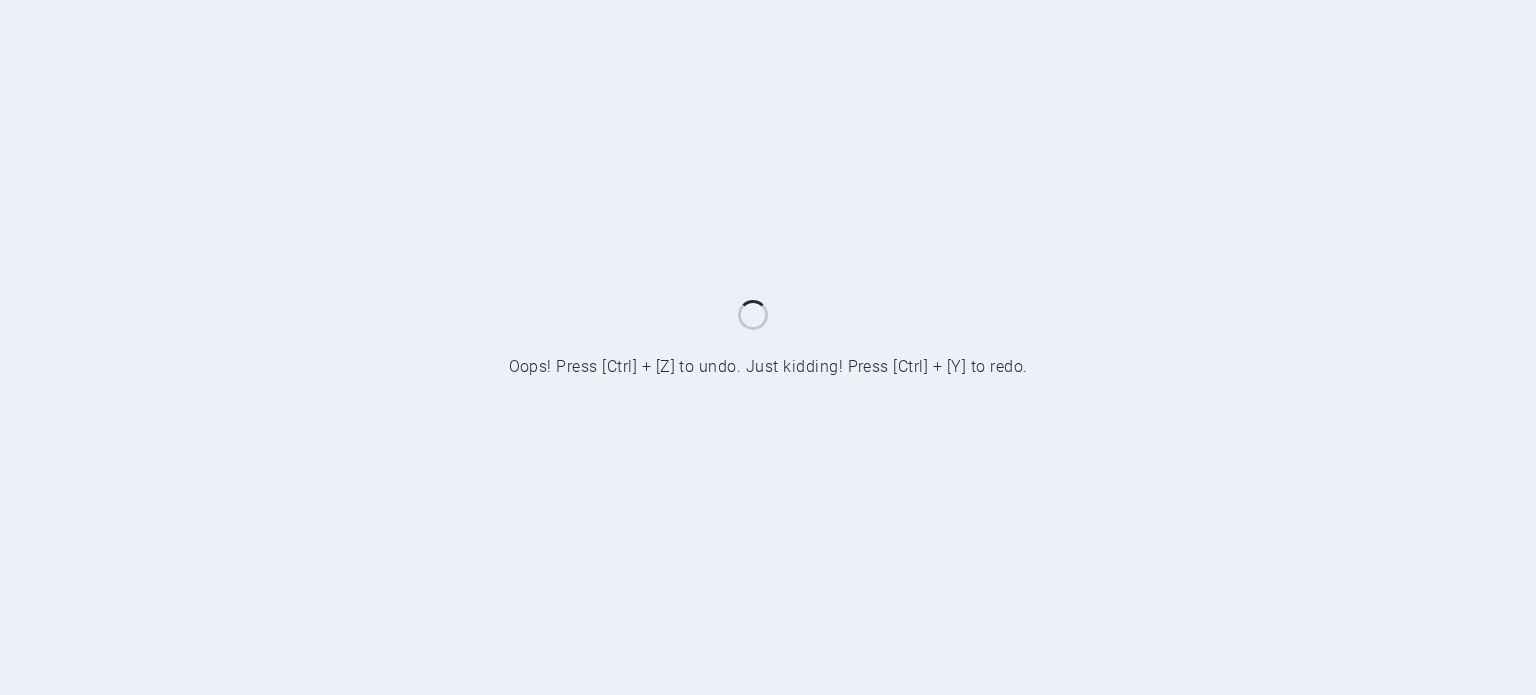 scroll, scrollTop: 0, scrollLeft: 0, axis: both 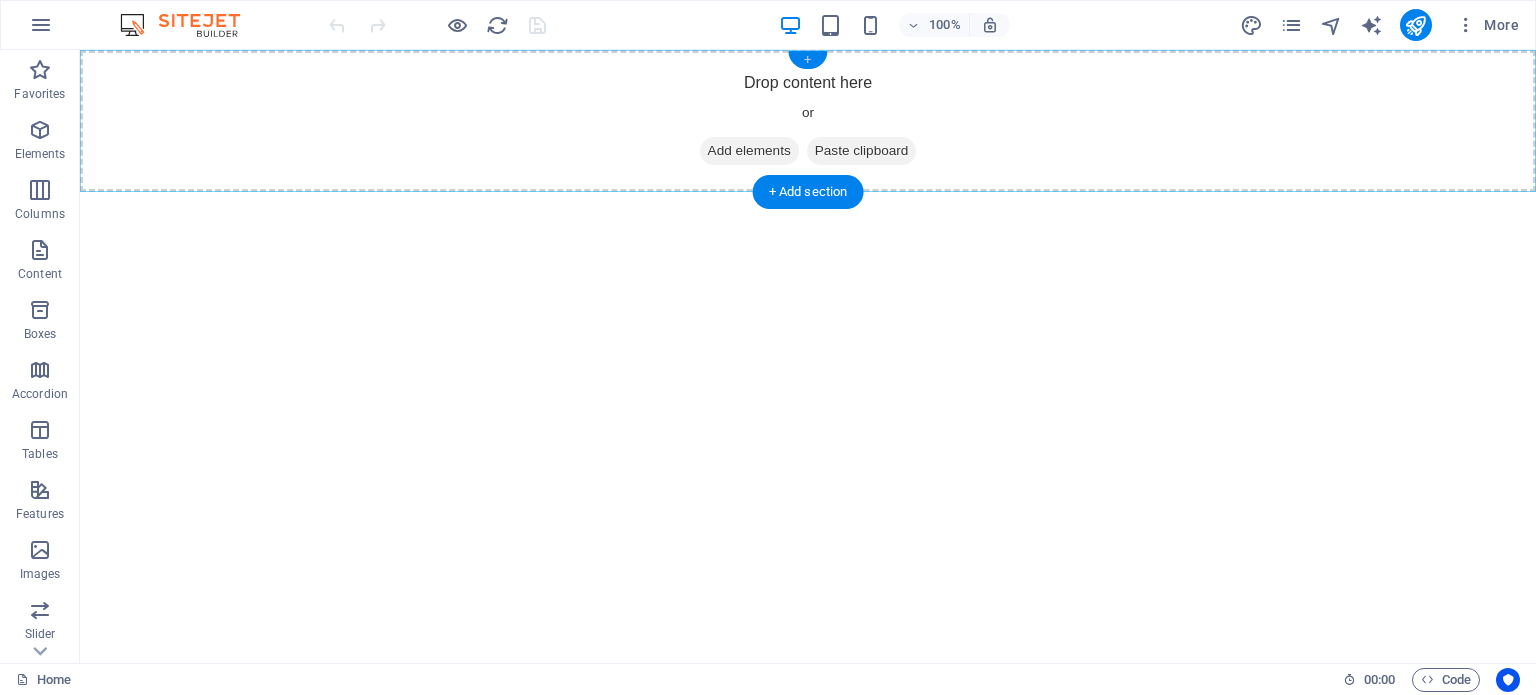 click on "+" at bounding box center (807, 60) 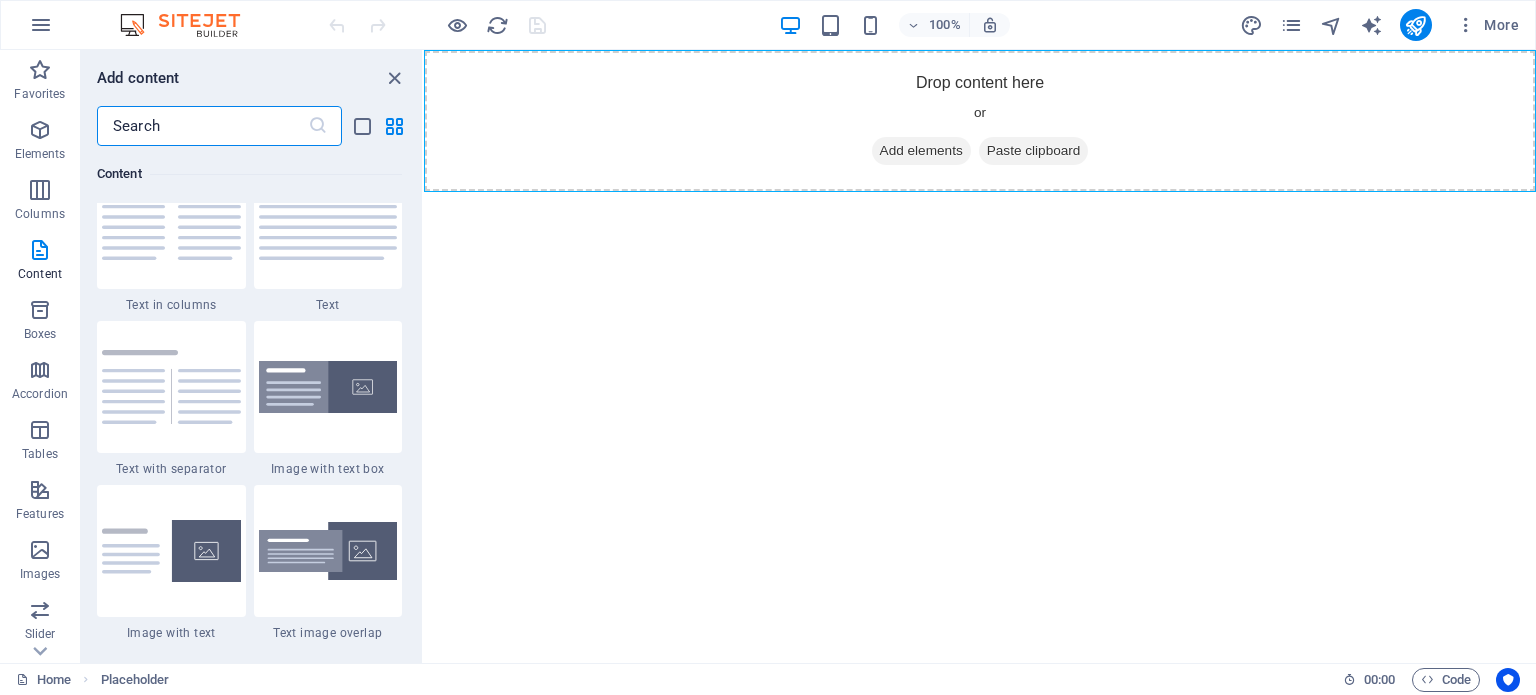 scroll, scrollTop: 3548, scrollLeft: 0, axis: vertical 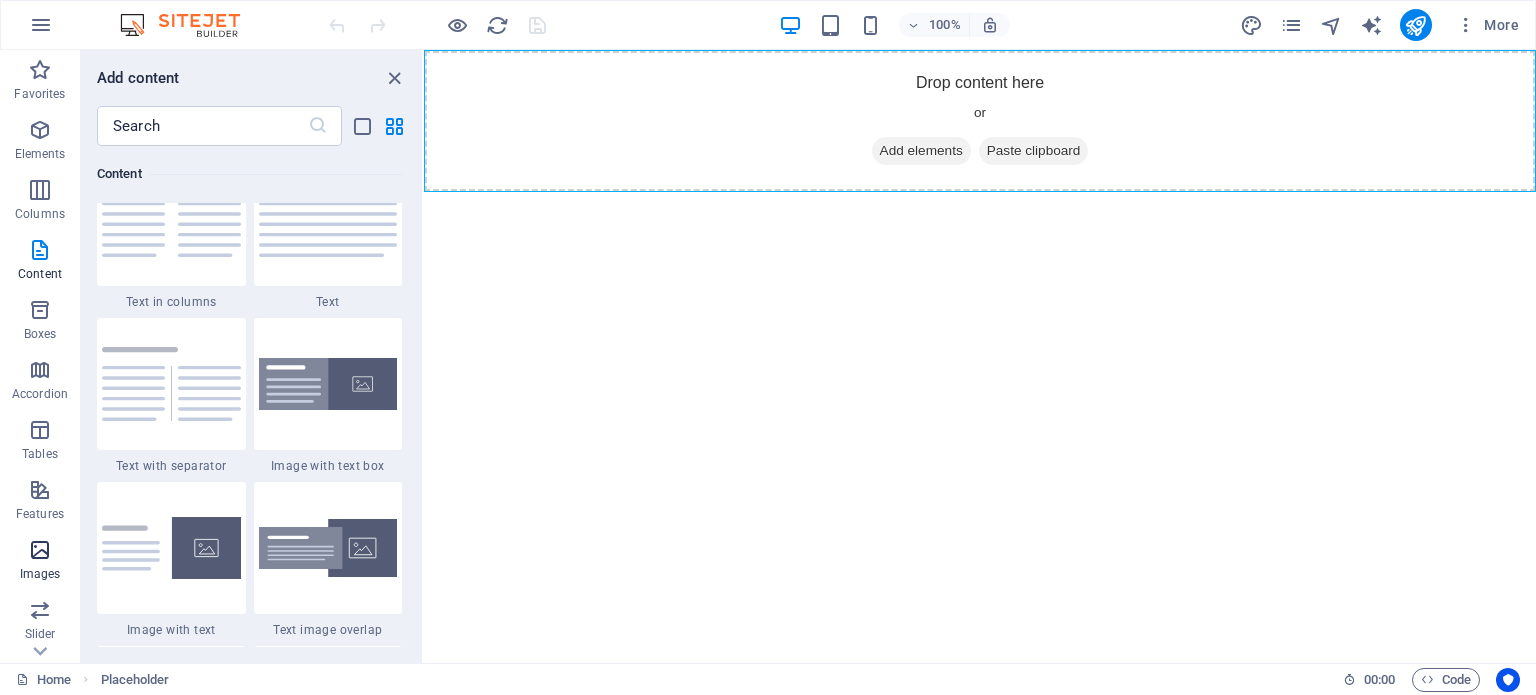 click at bounding box center (40, 550) 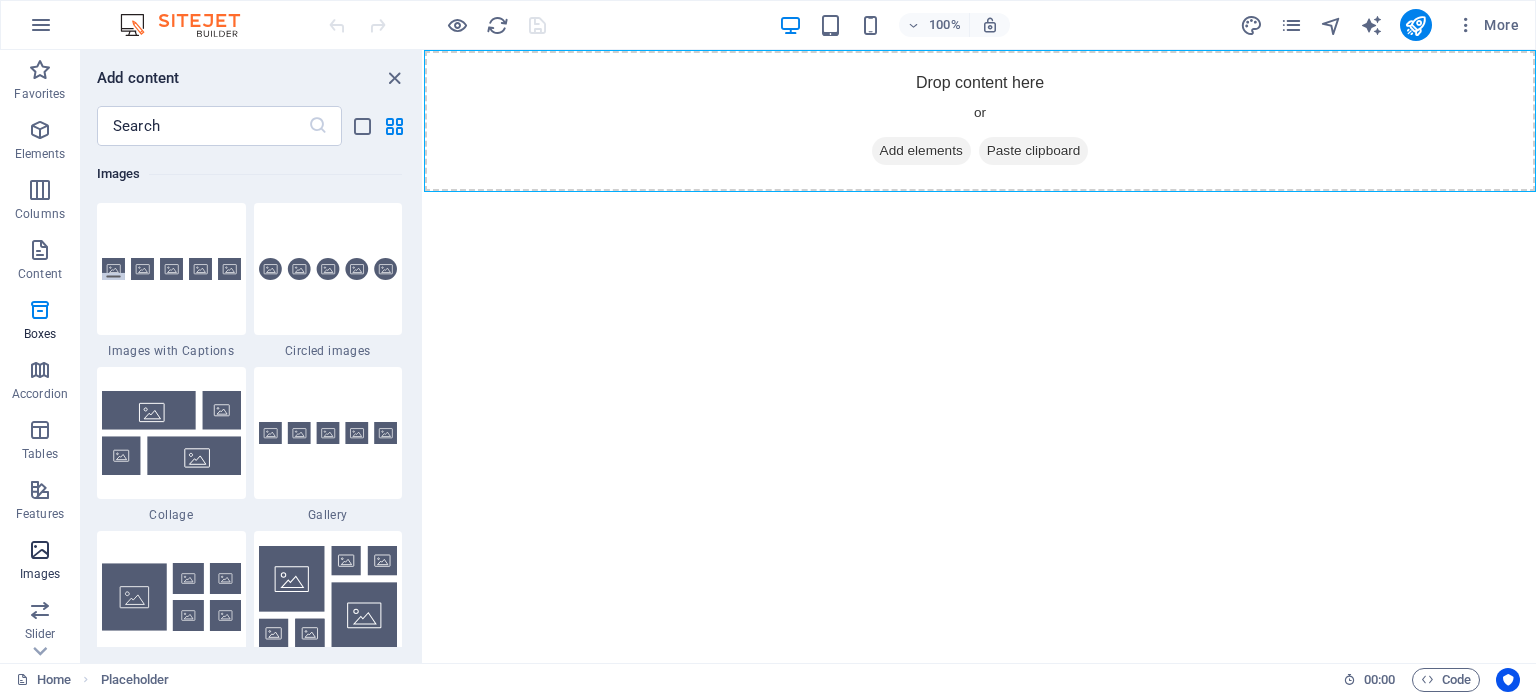 scroll, scrollTop: 10140, scrollLeft: 0, axis: vertical 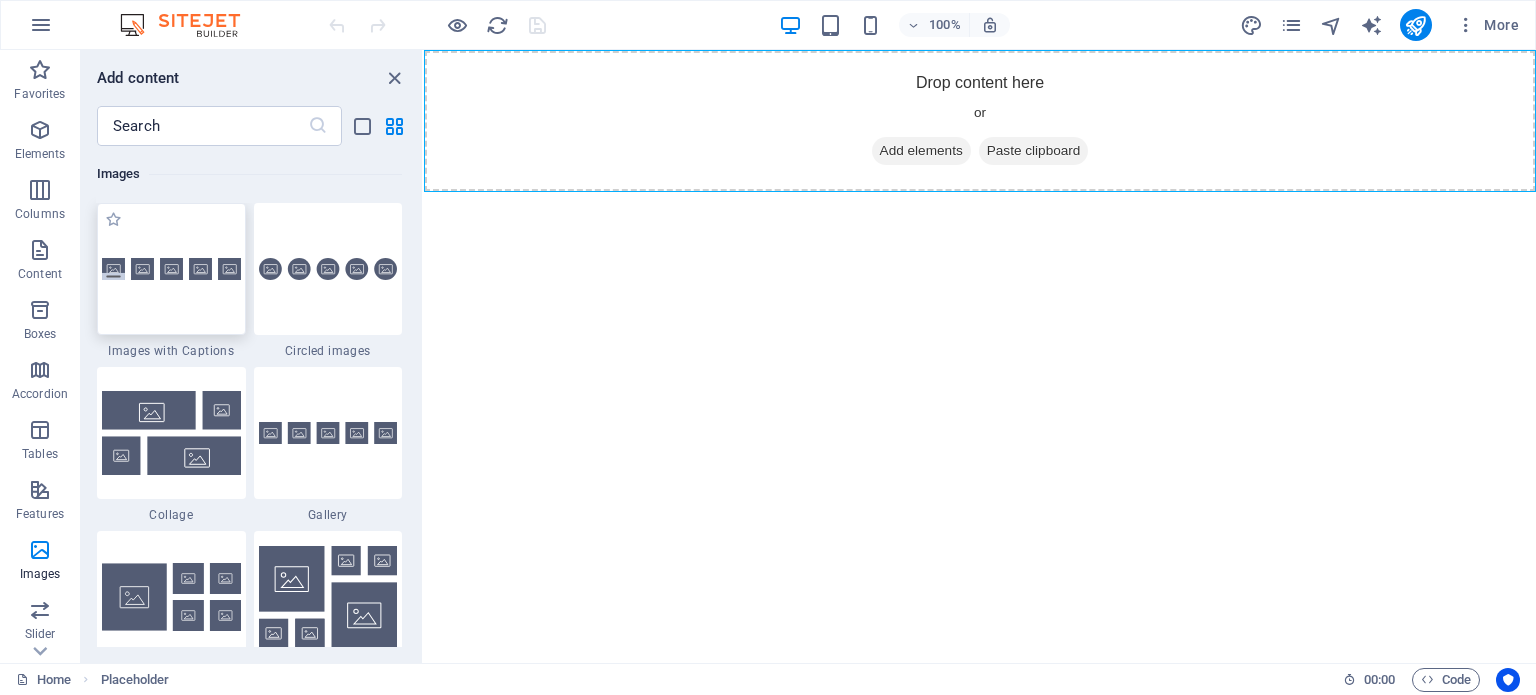 click at bounding box center [171, 269] 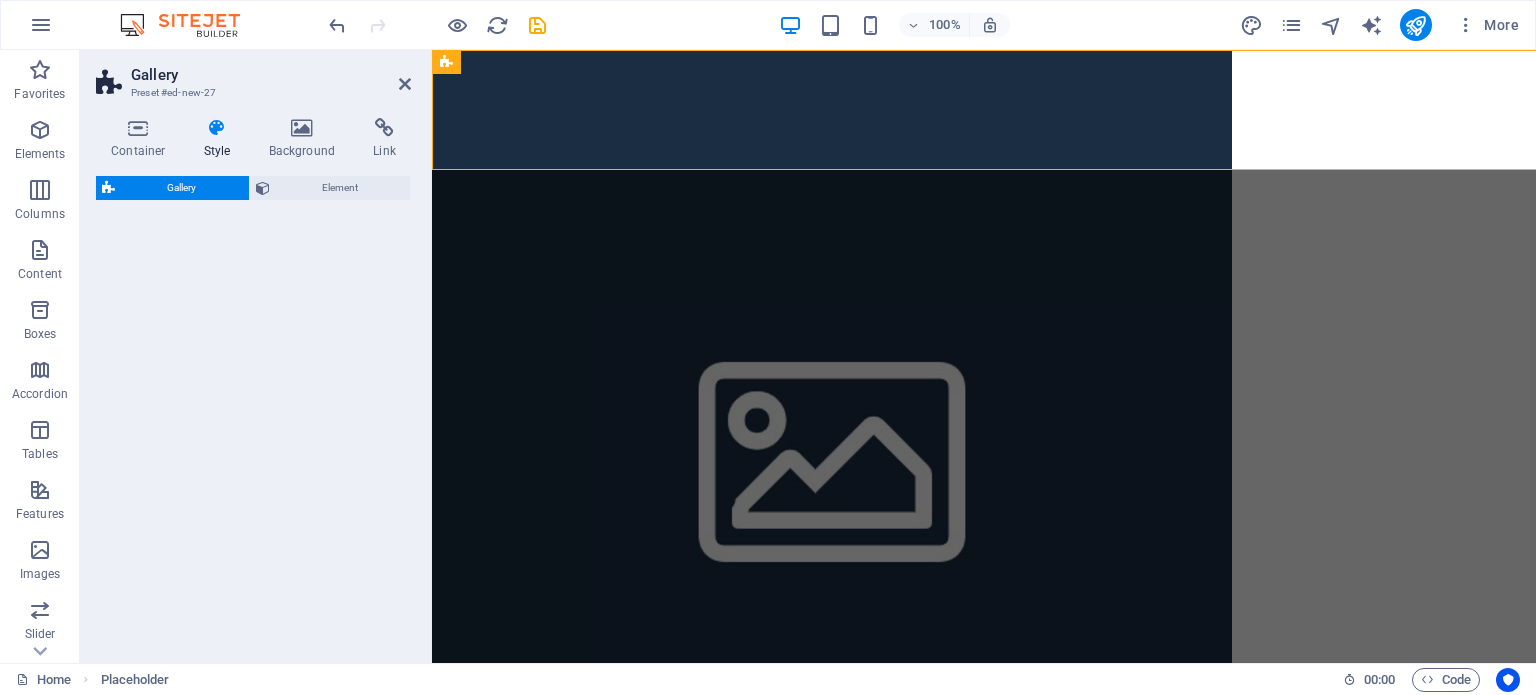 select on "rem" 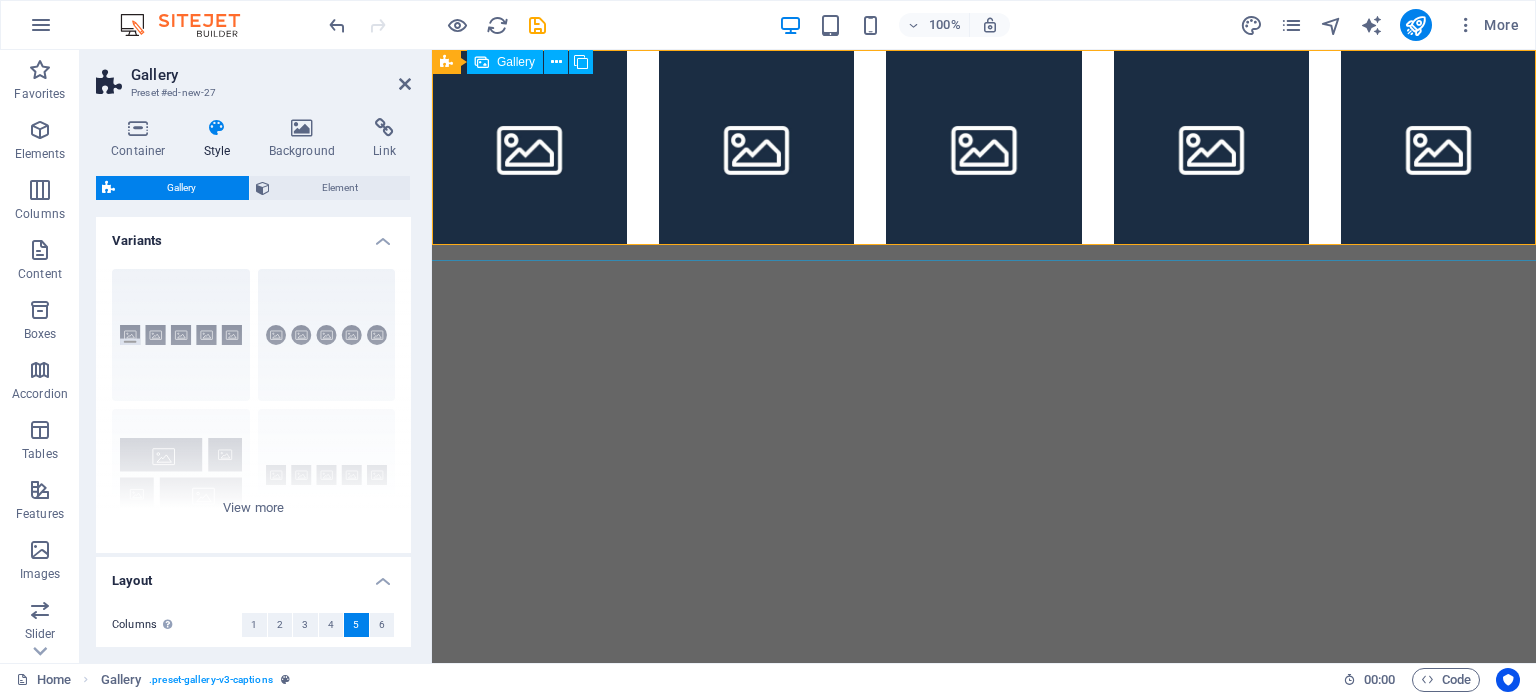 click at bounding box center [529, 147] 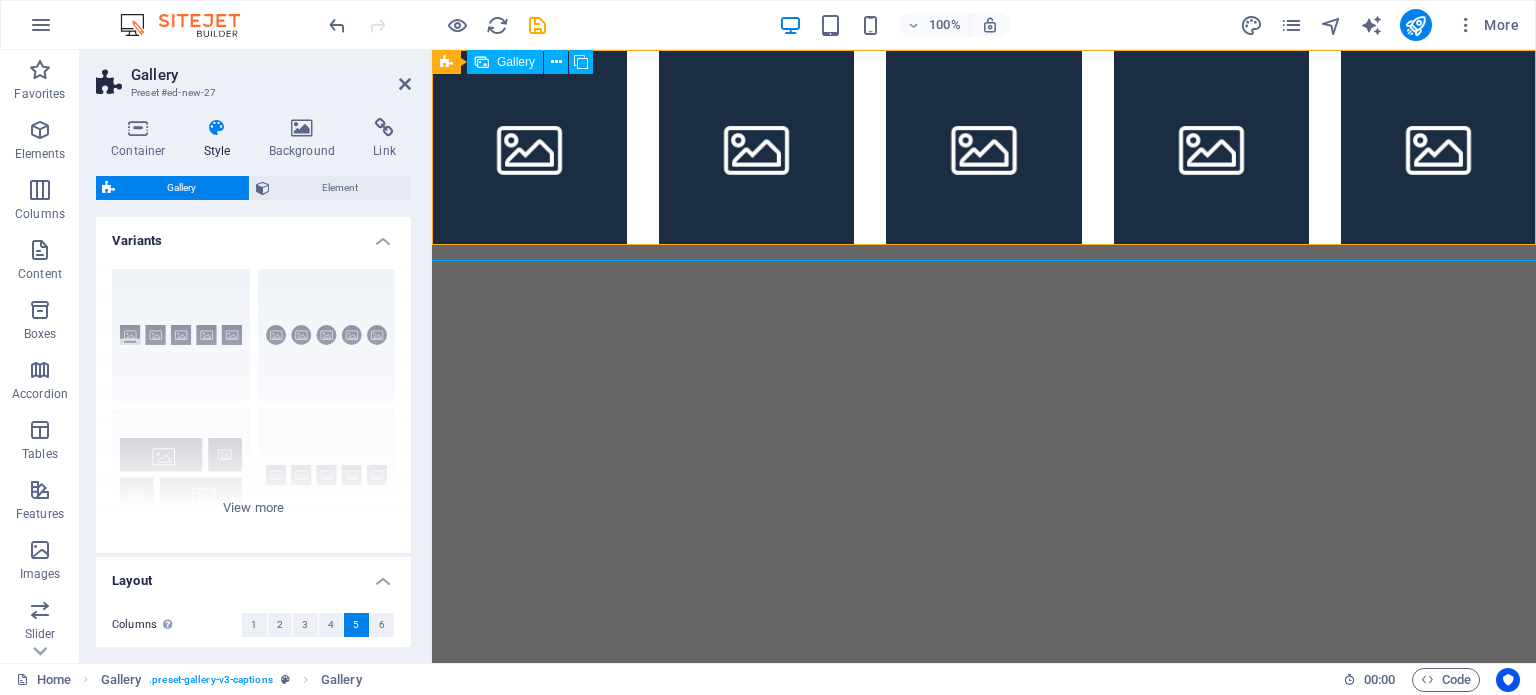 click at bounding box center (529, 147) 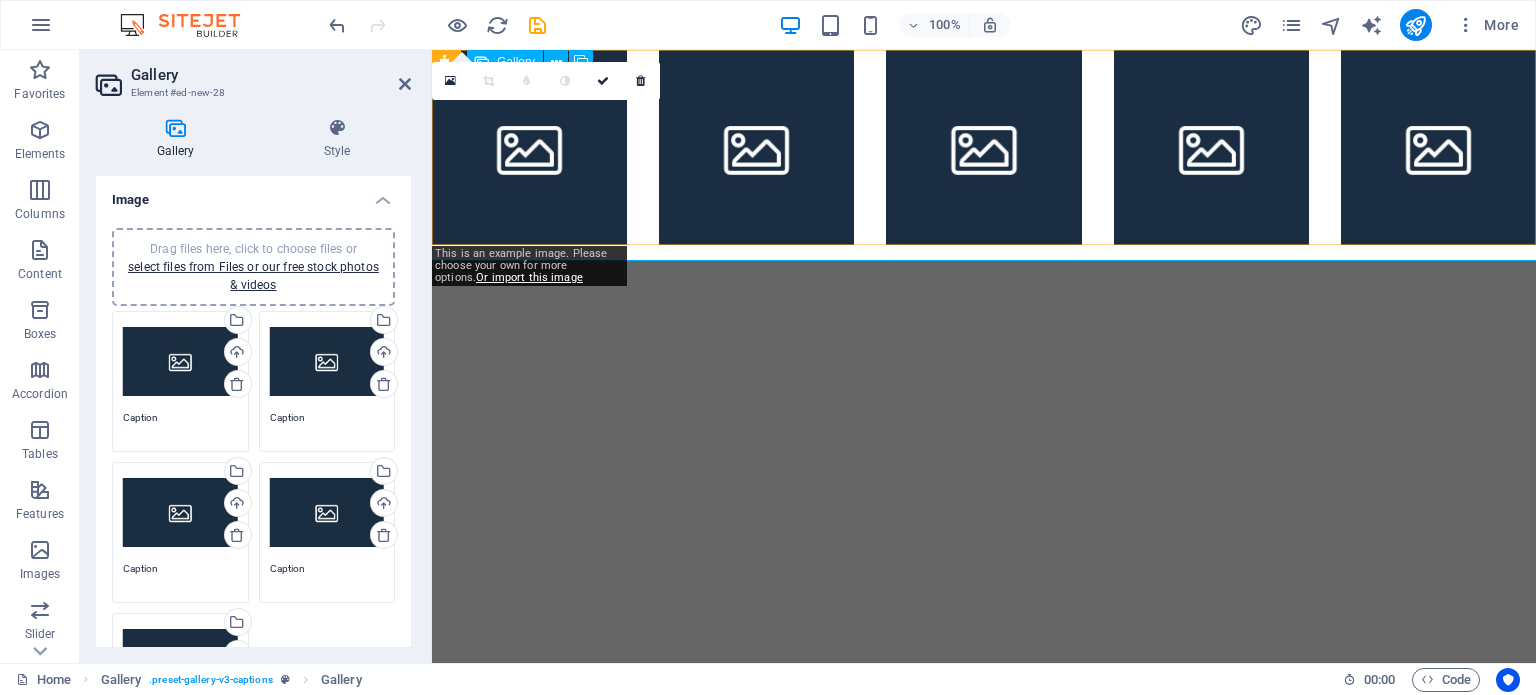 click at bounding box center [529, 147] 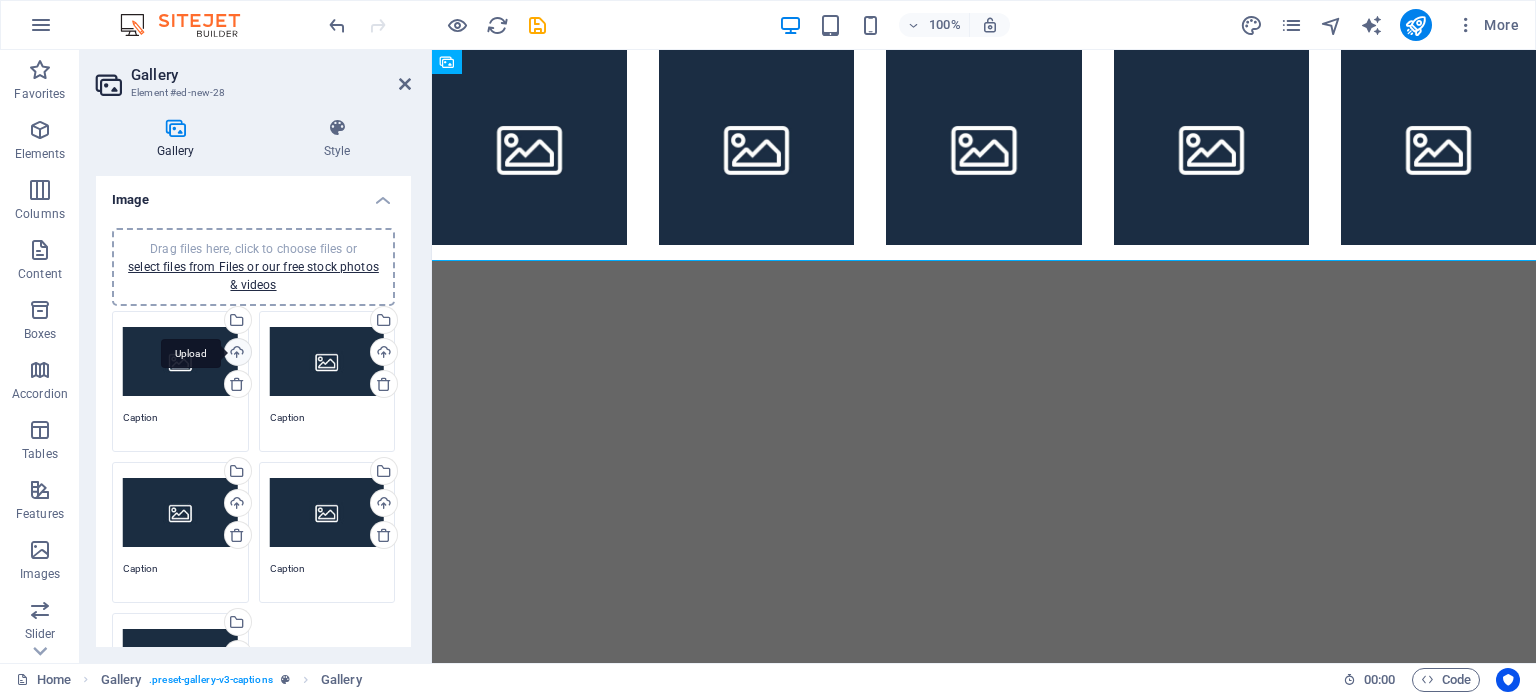 click on "Upload" at bounding box center [236, 354] 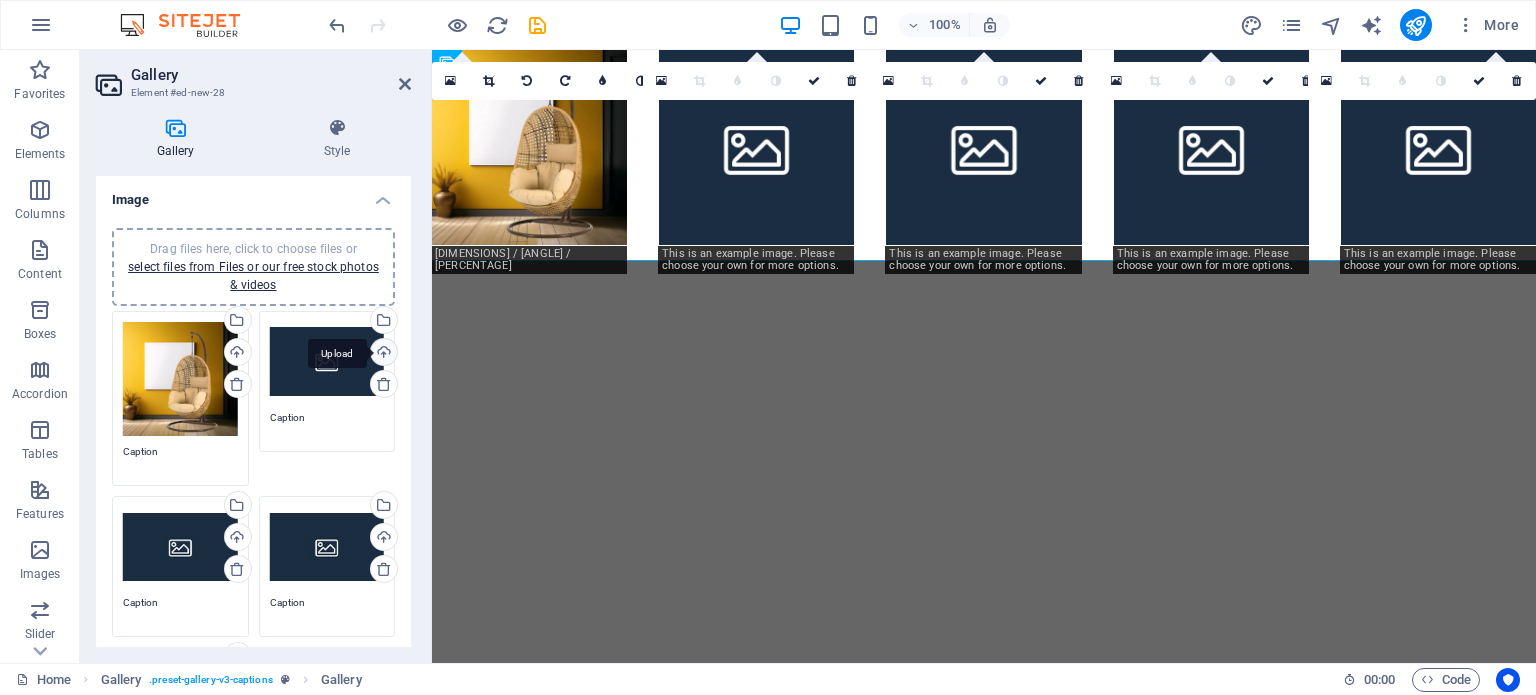 click on "Upload" at bounding box center (382, 354) 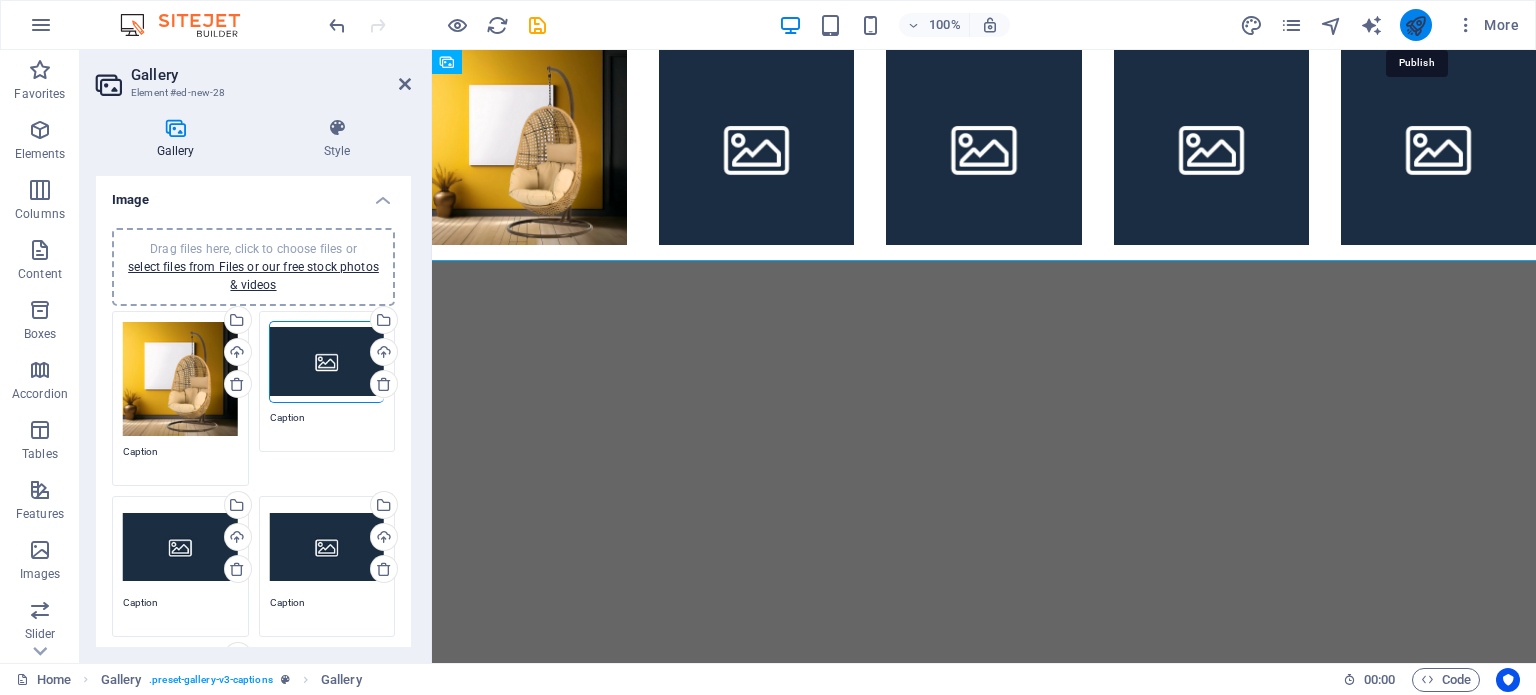 click at bounding box center [1415, 25] 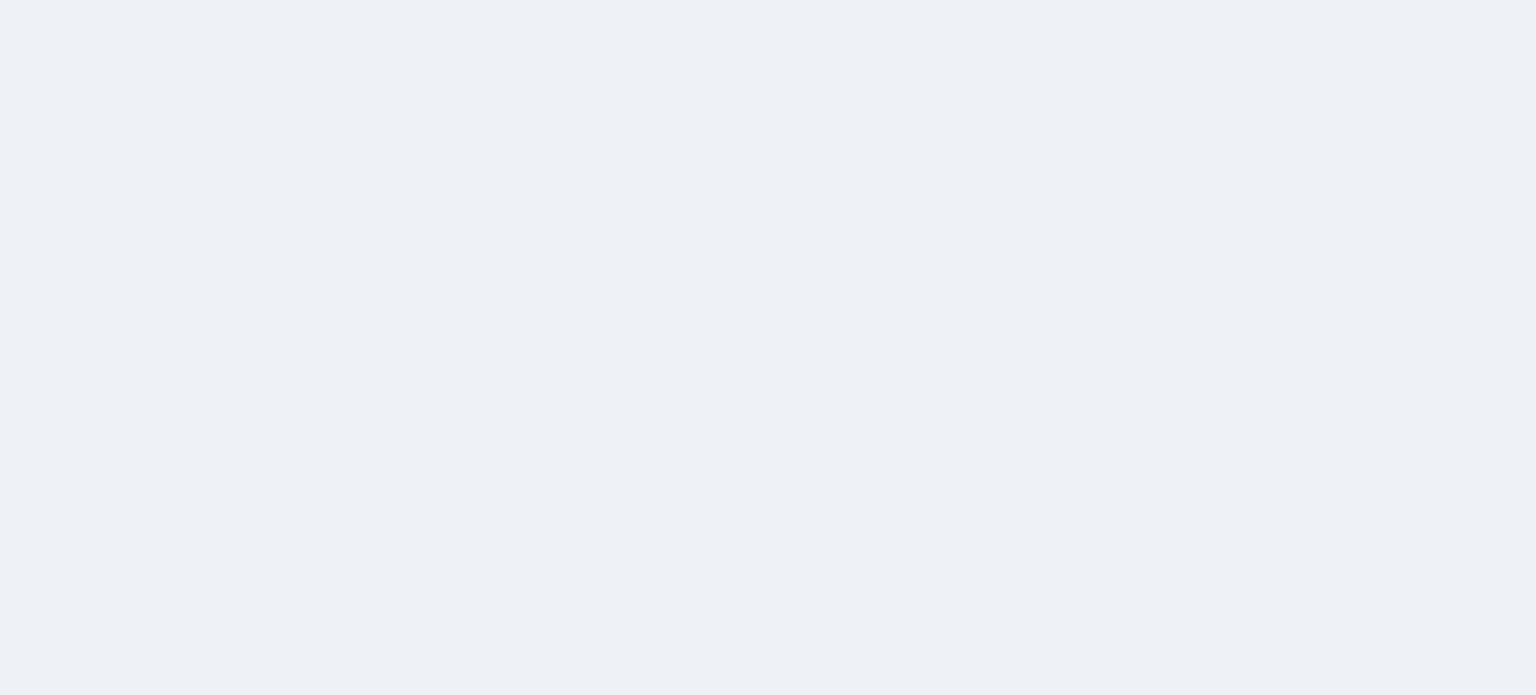 scroll, scrollTop: 0, scrollLeft: 0, axis: both 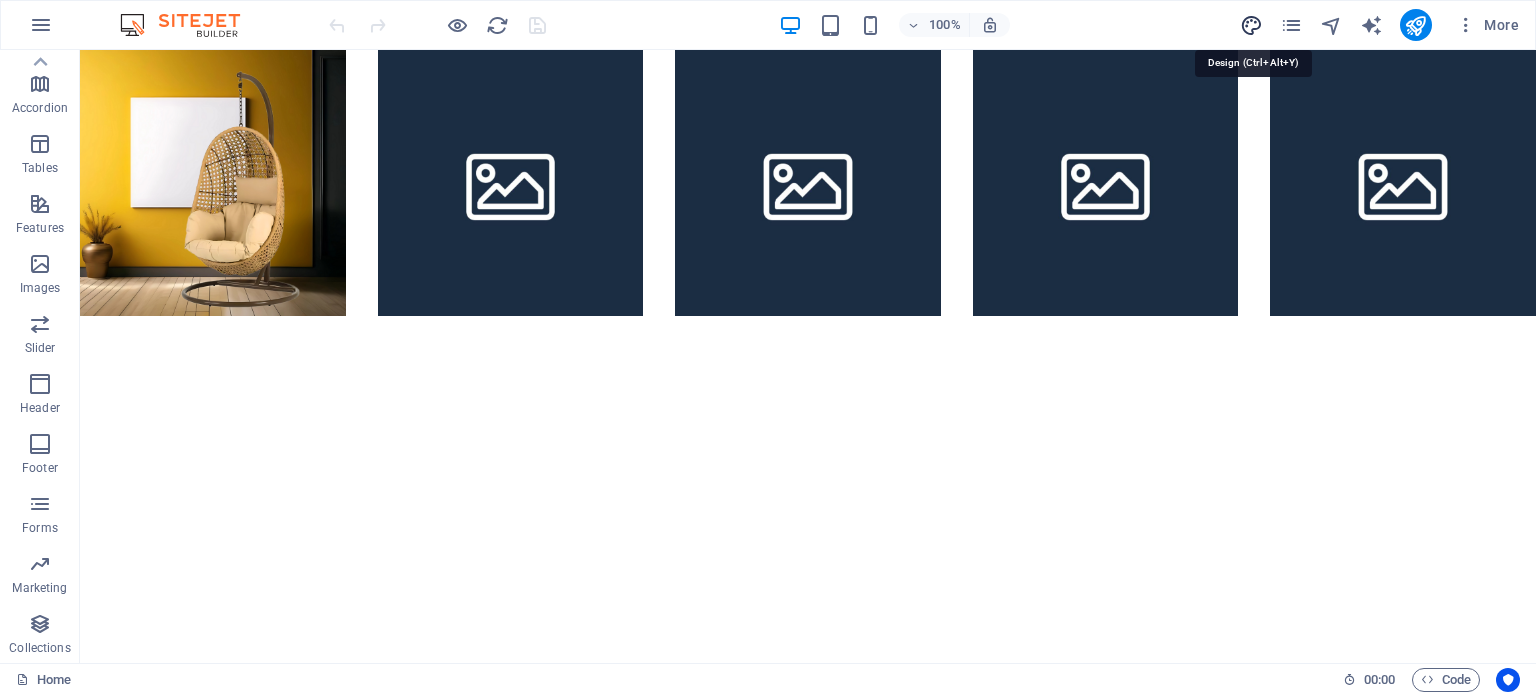 click at bounding box center [1251, 25] 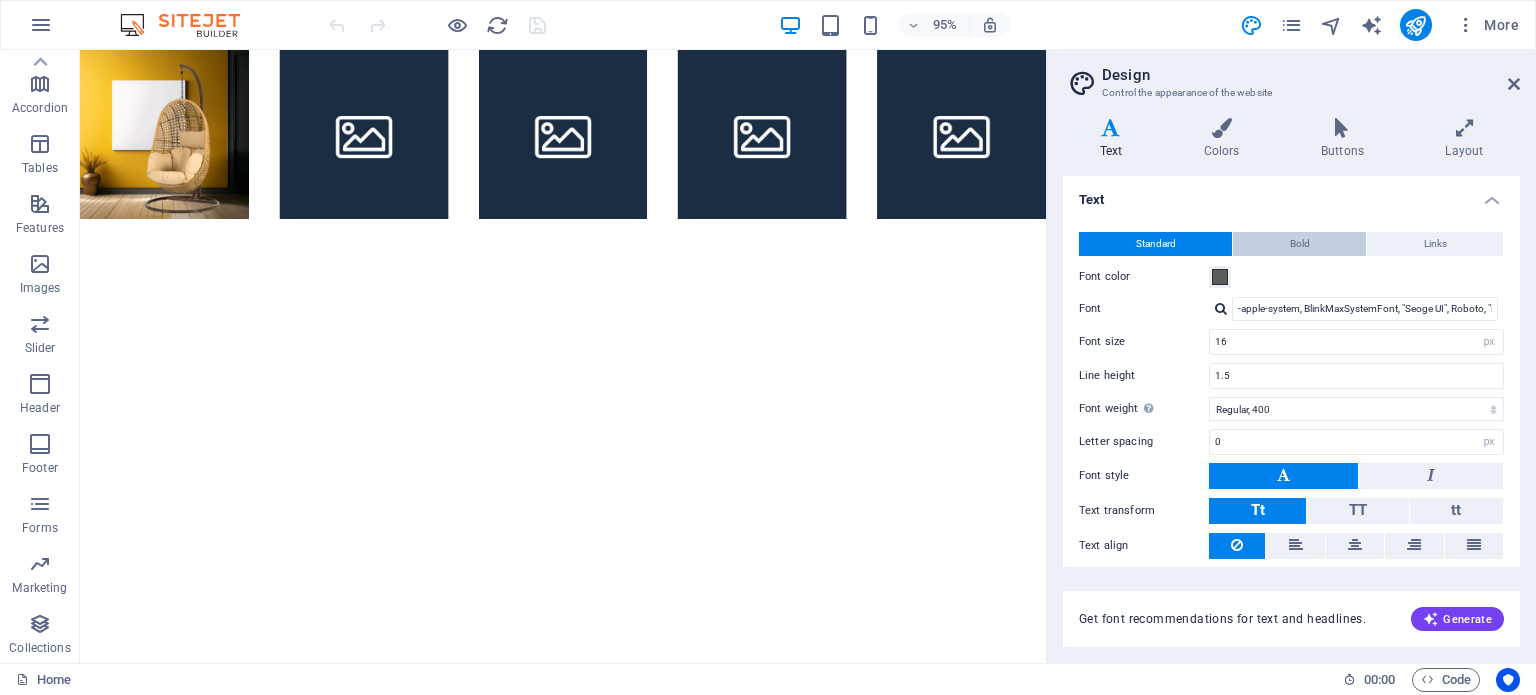 scroll, scrollTop: 61, scrollLeft: 0, axis: vertical 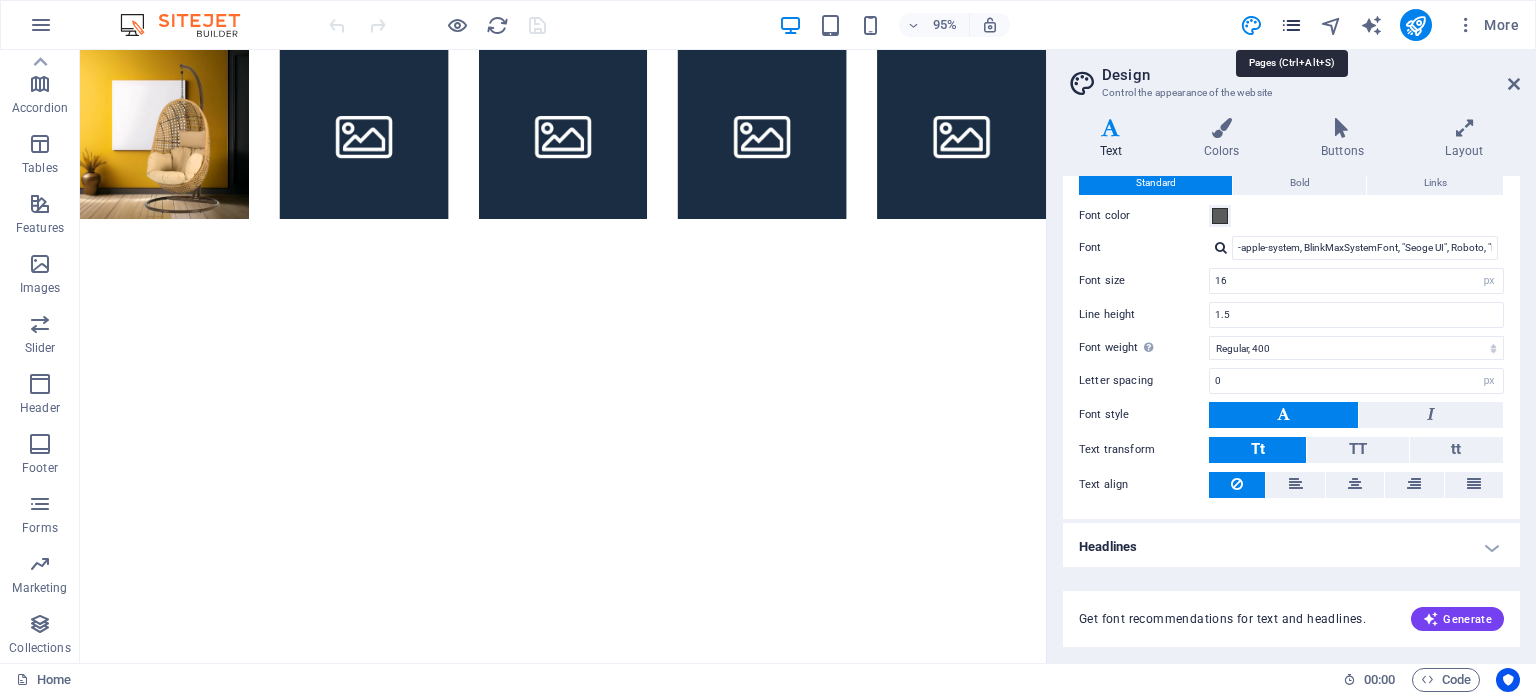 click at bounding box center (1291, 25) 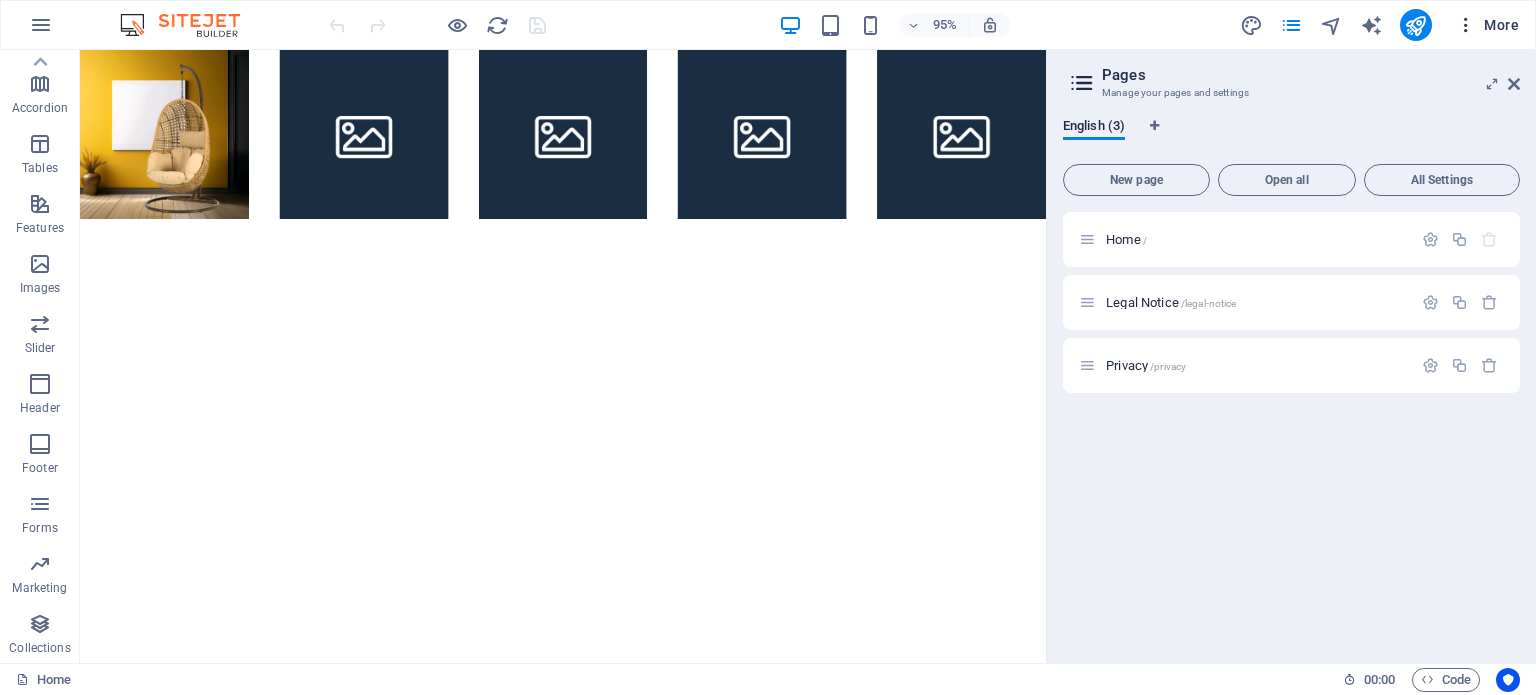click on "More" at bounding box center [1487, 25] 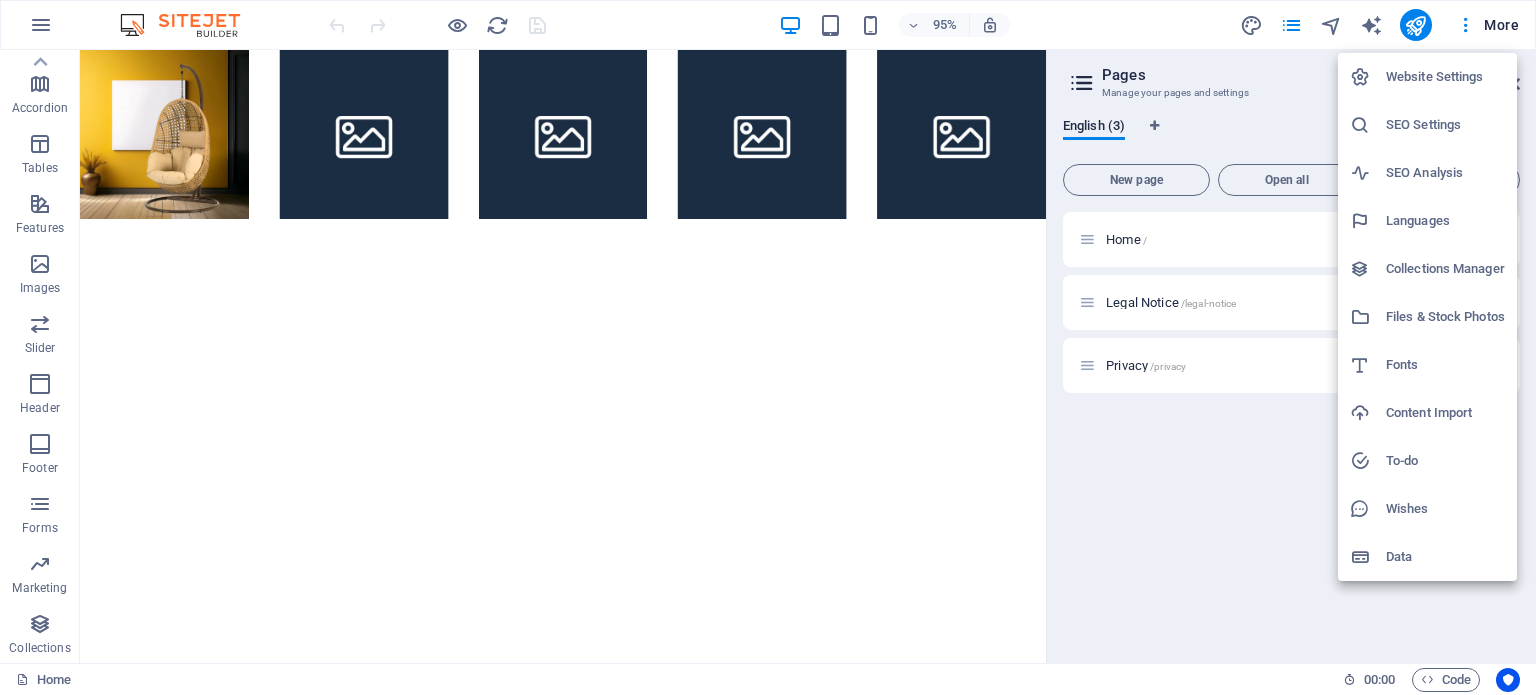 click at bounding box center [768, 347] 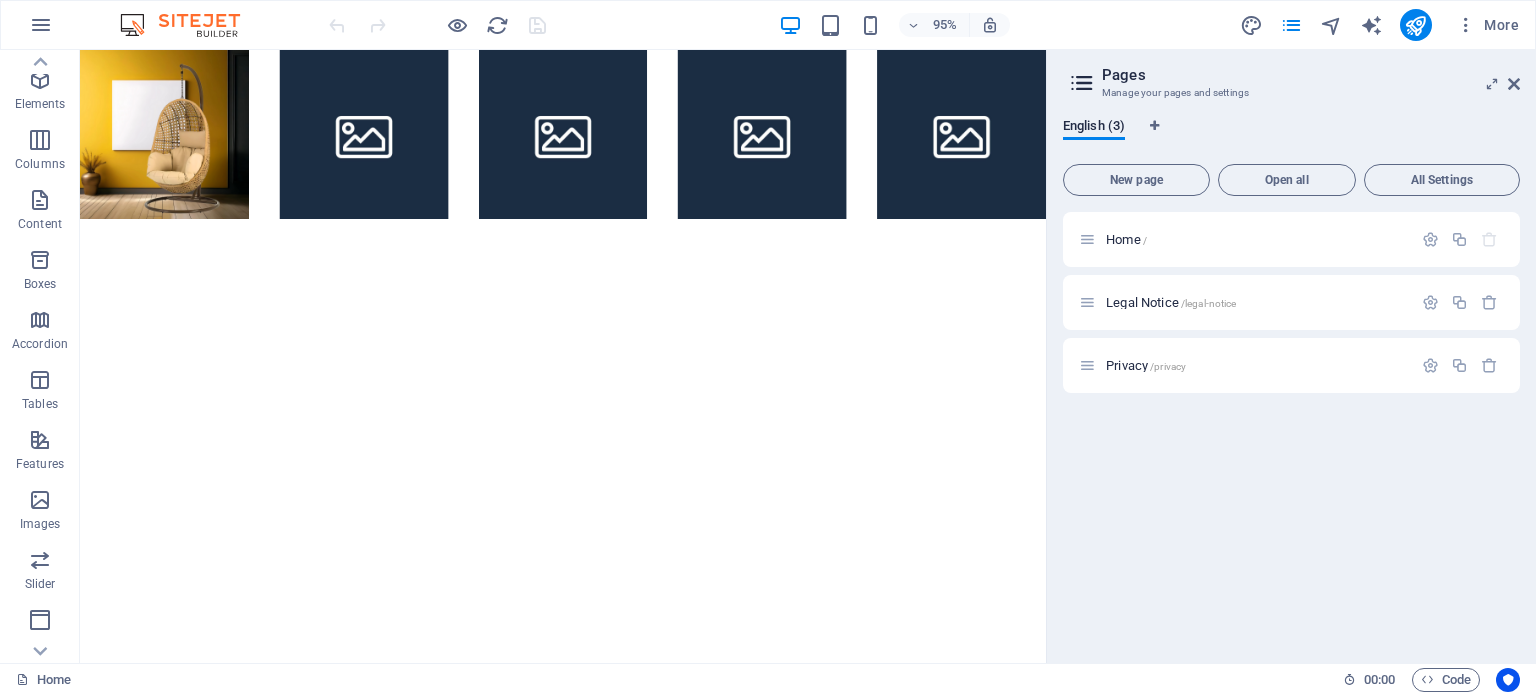 scroll, scrollTop: 0, scrollLeft: 0, axis: both 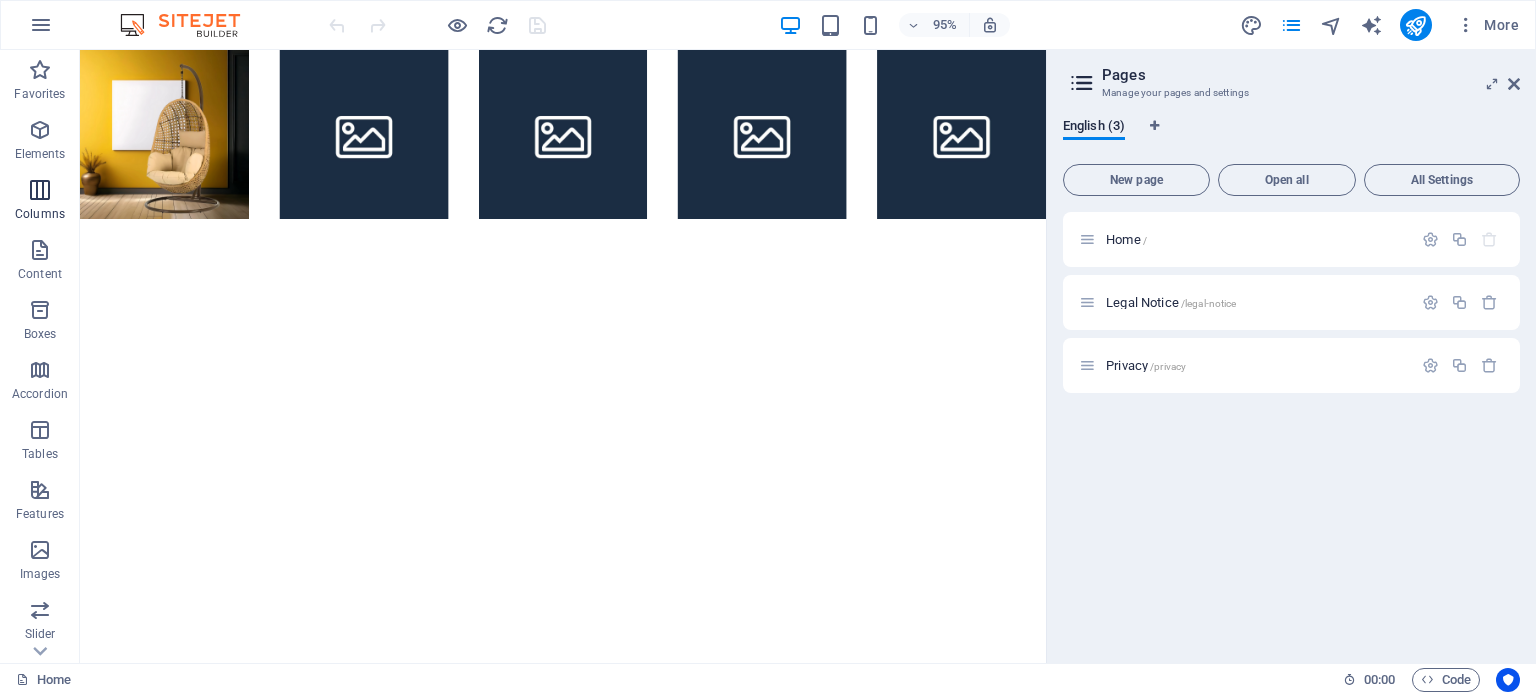 click on "Columns" at bounding box center (40, 214) 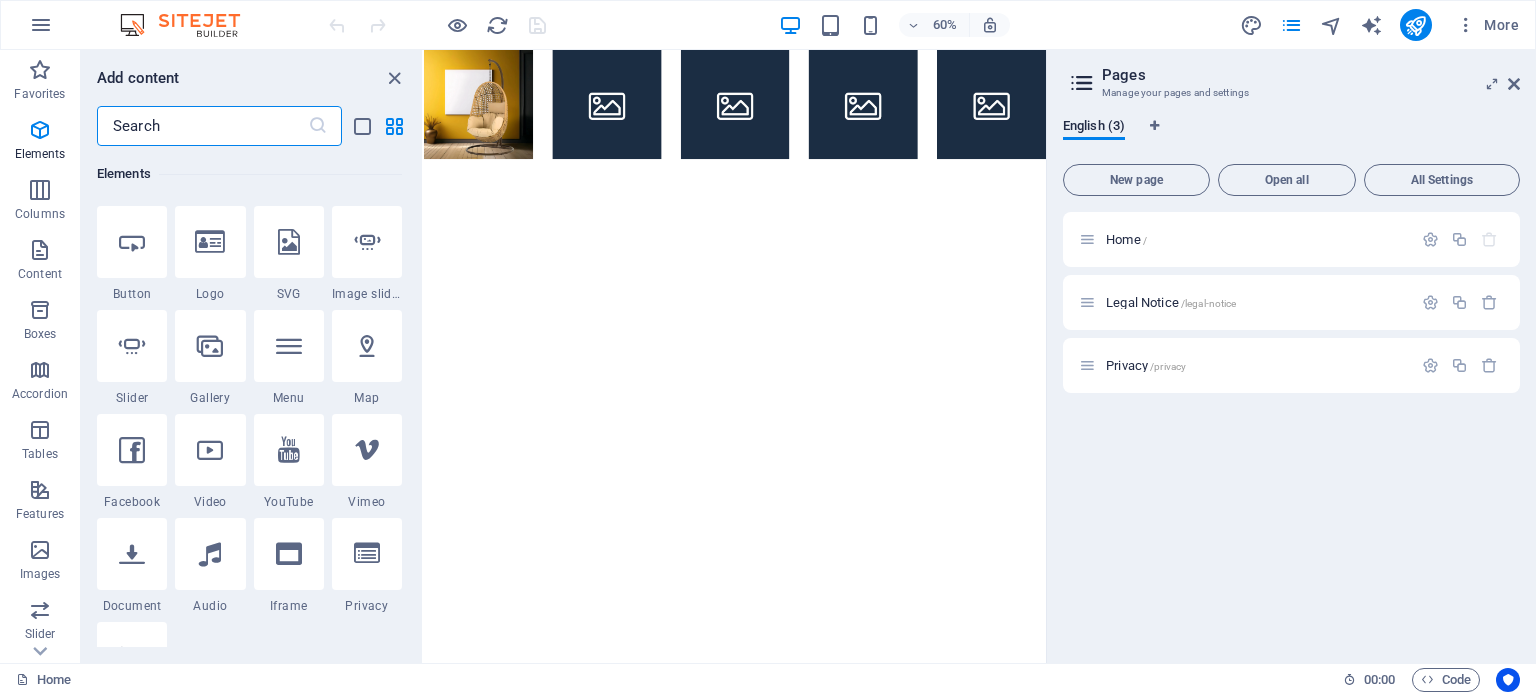 scroll, scrollTop: 550, scrollLeft: 0, axis: vertical 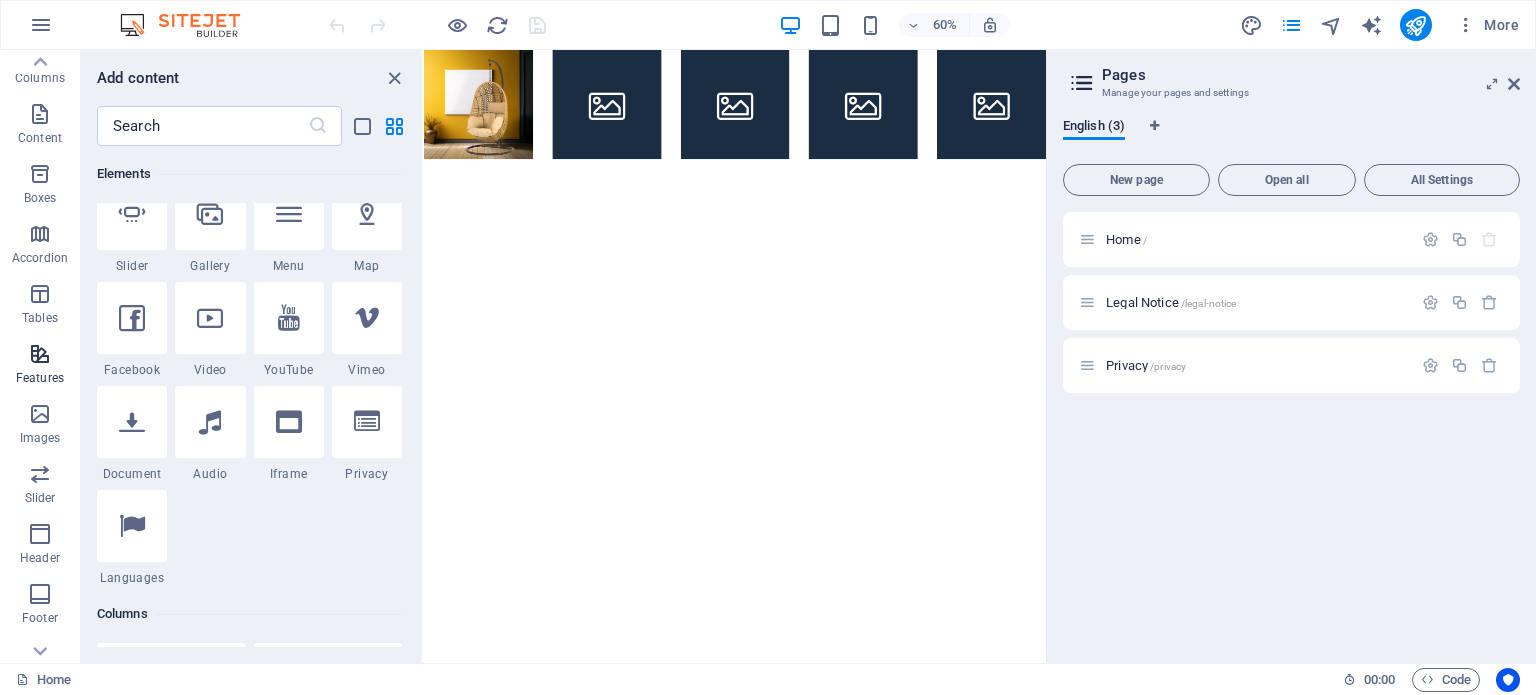 click on "Features" at bounding box center (40, 366) 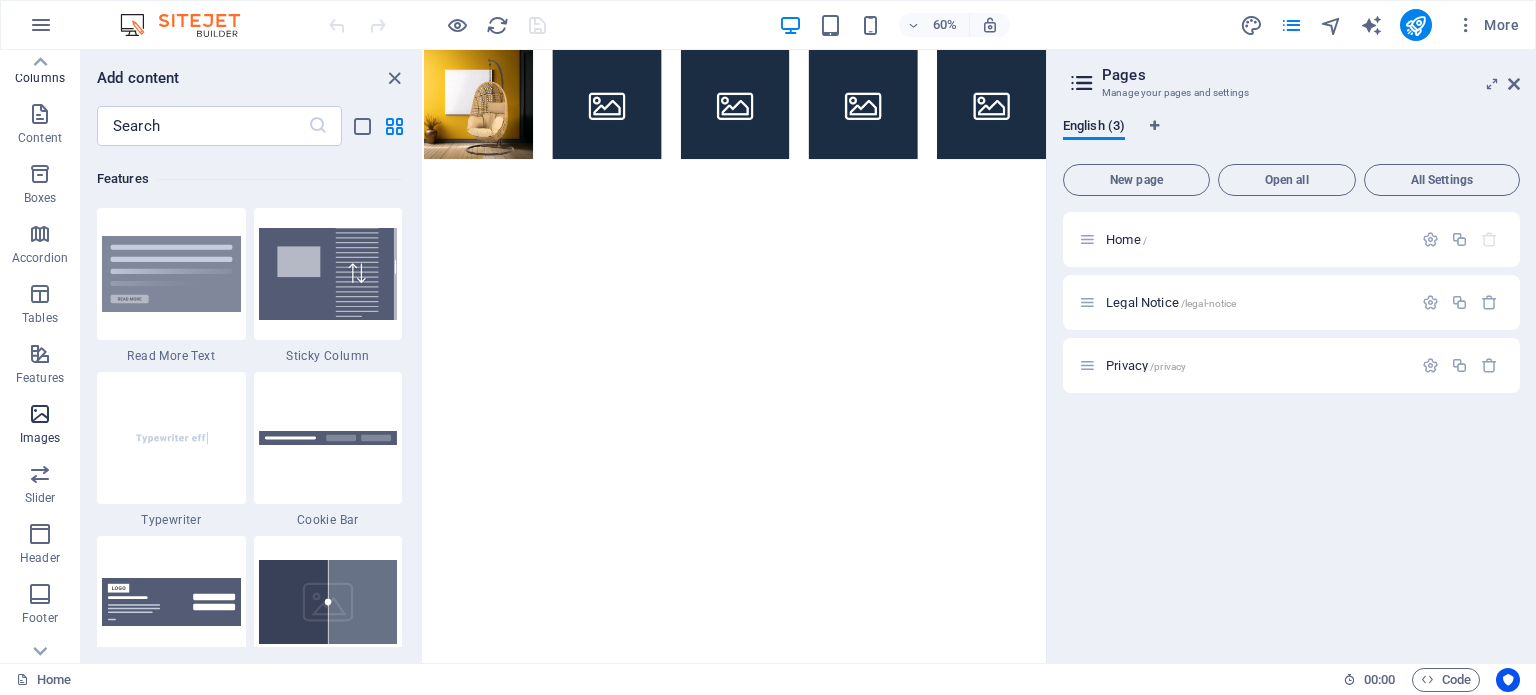 scroll, scrollTop: 7795, scrollLeft: 0, axis: vertical 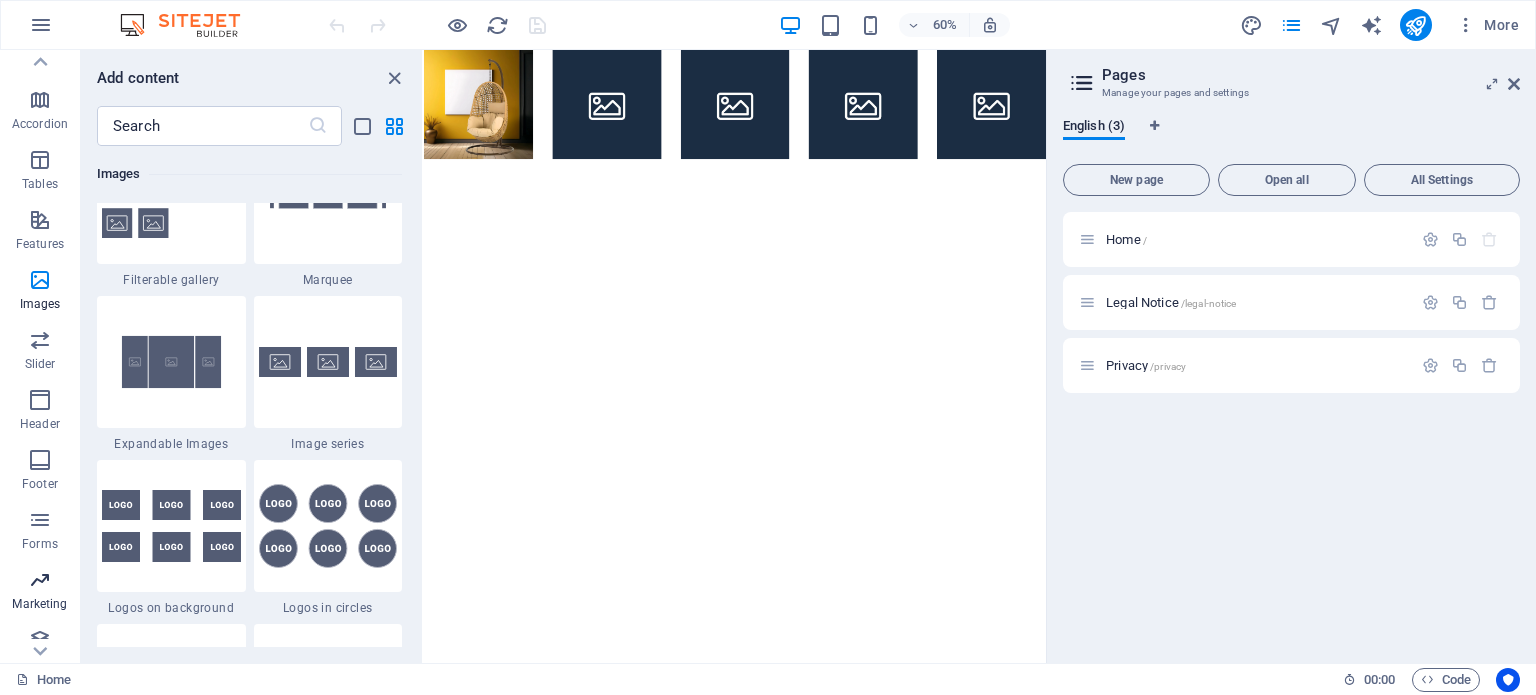 click on "Marketing" at bounding box center [39, 604] 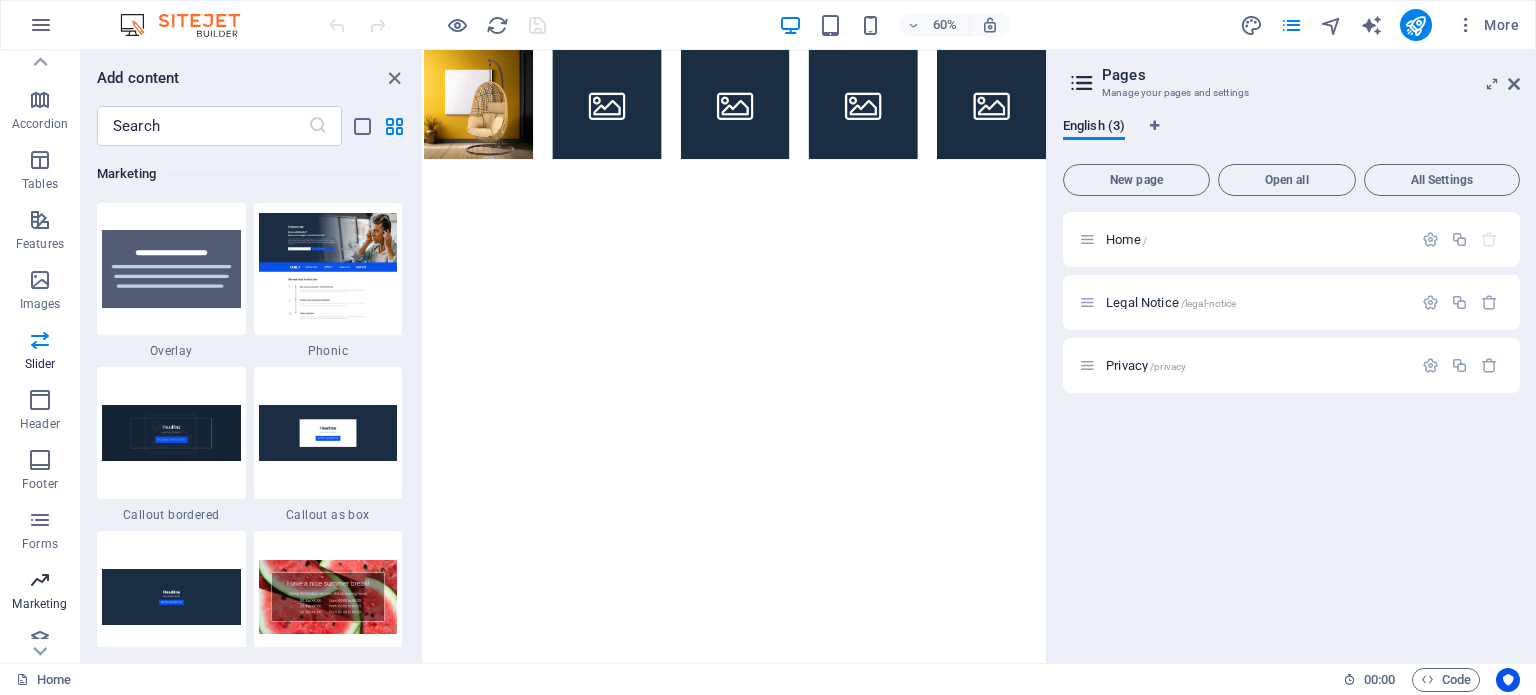 scroll, scrollTop: 16289, scrollLeft: 0, axis: vertical 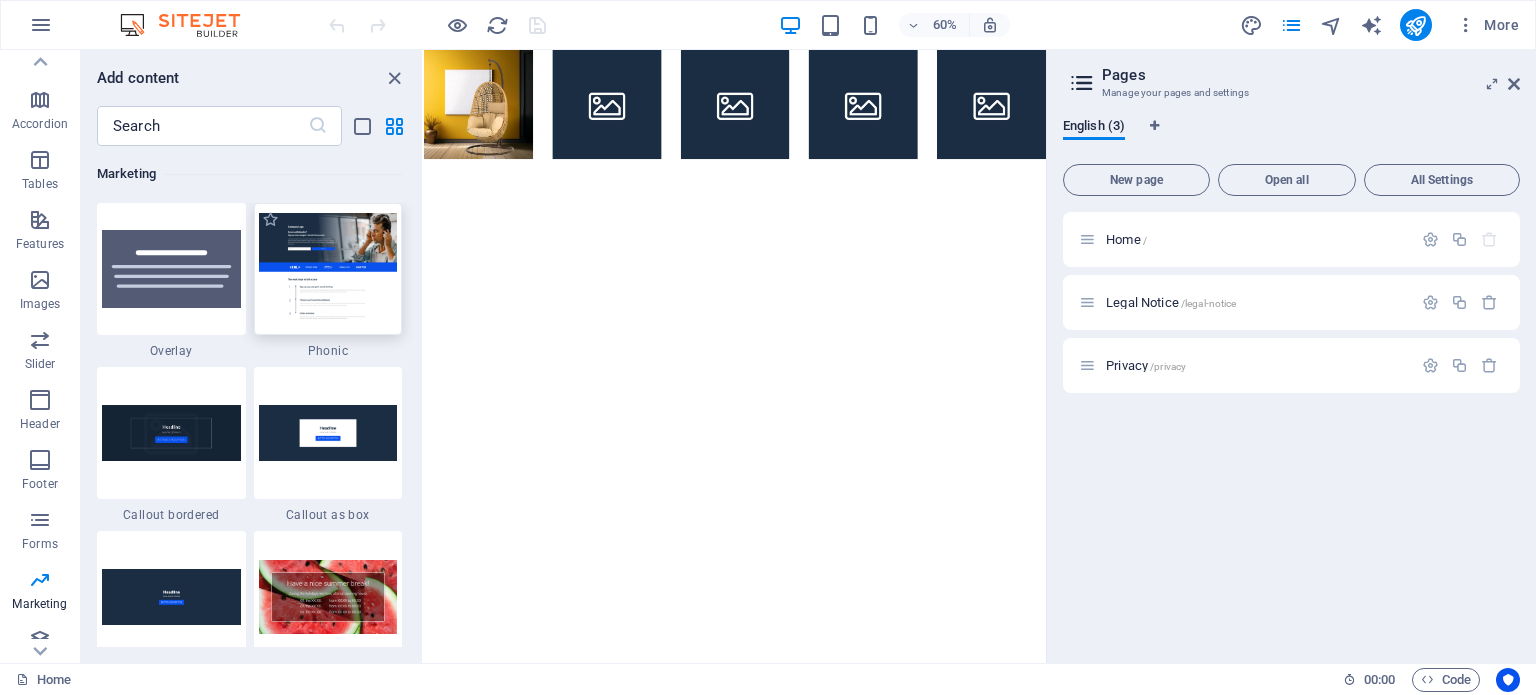 click at bounding box center [328, 268] 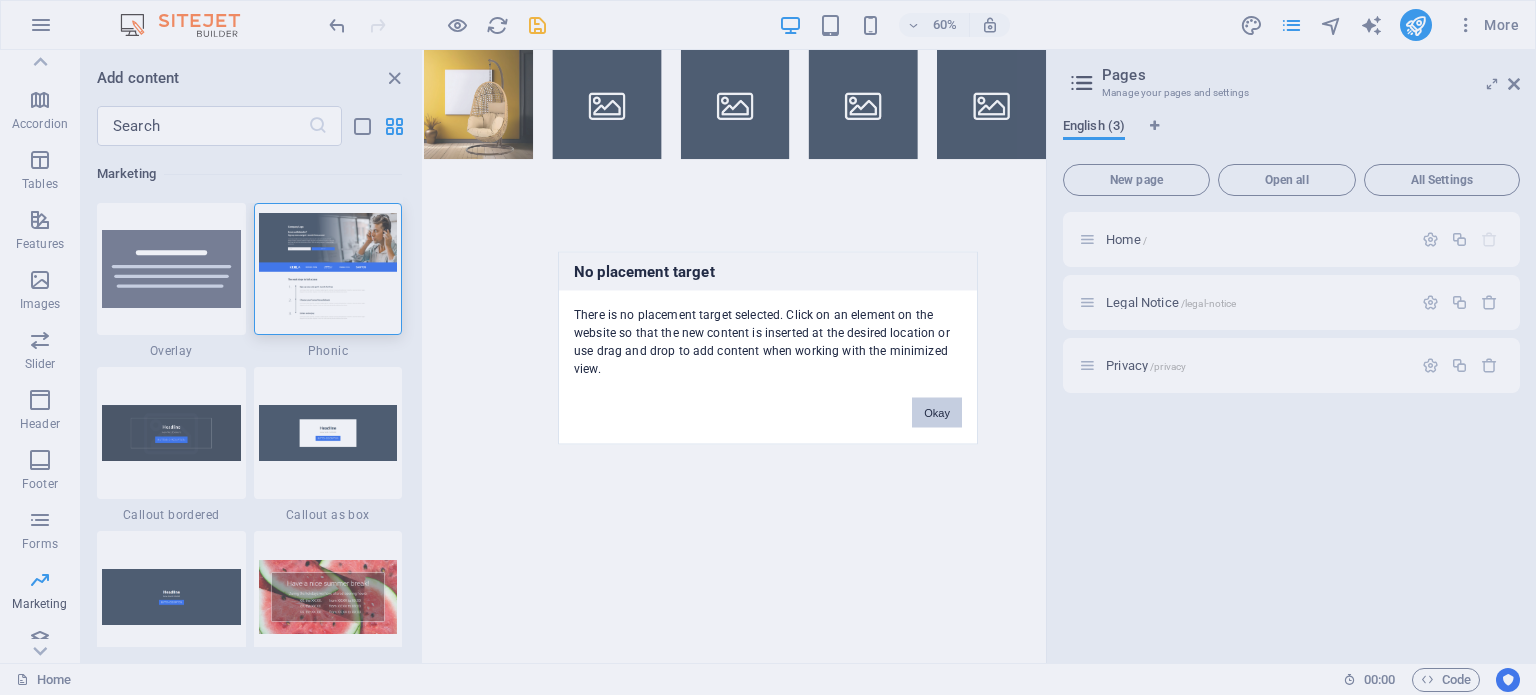 click on "Okay" at bounding box center (937, 412) 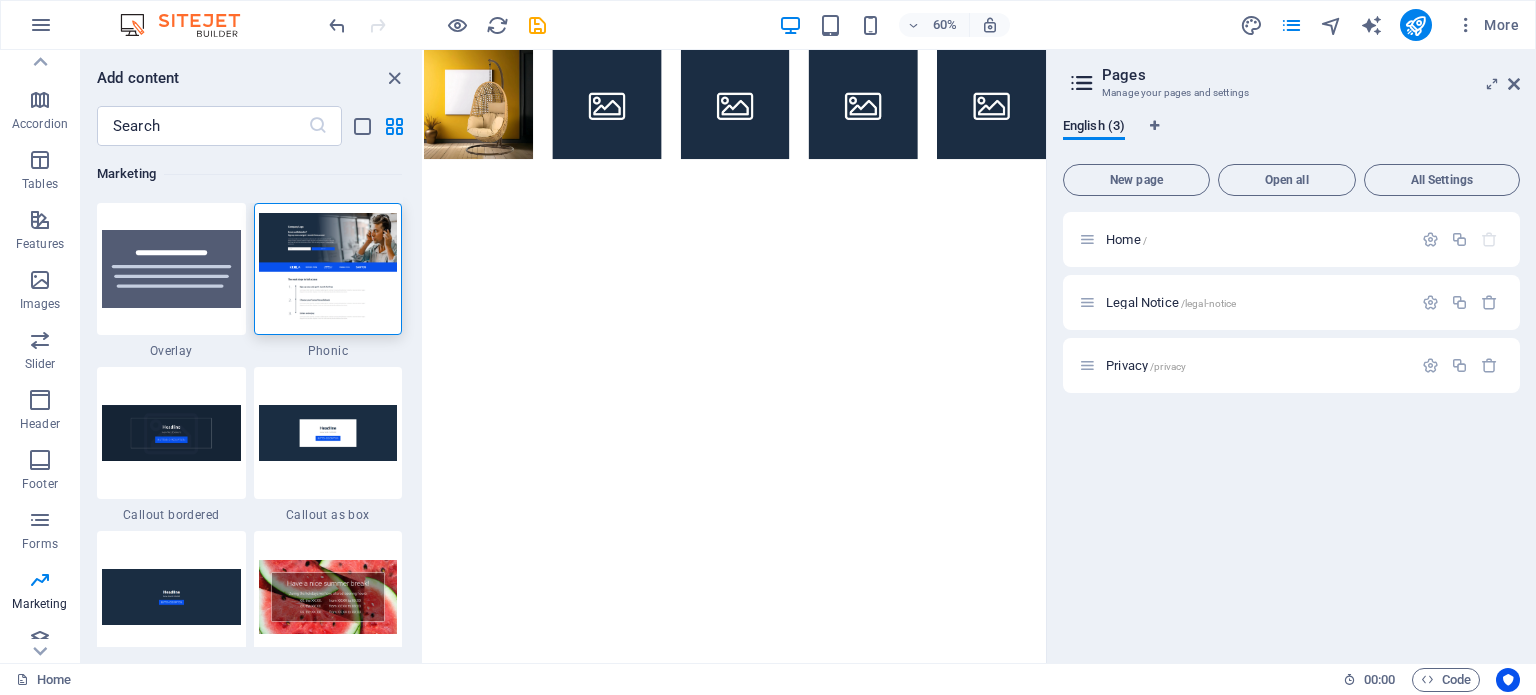 click on "Pages Manage your pages and settings" at bounding box center [1293, 76] 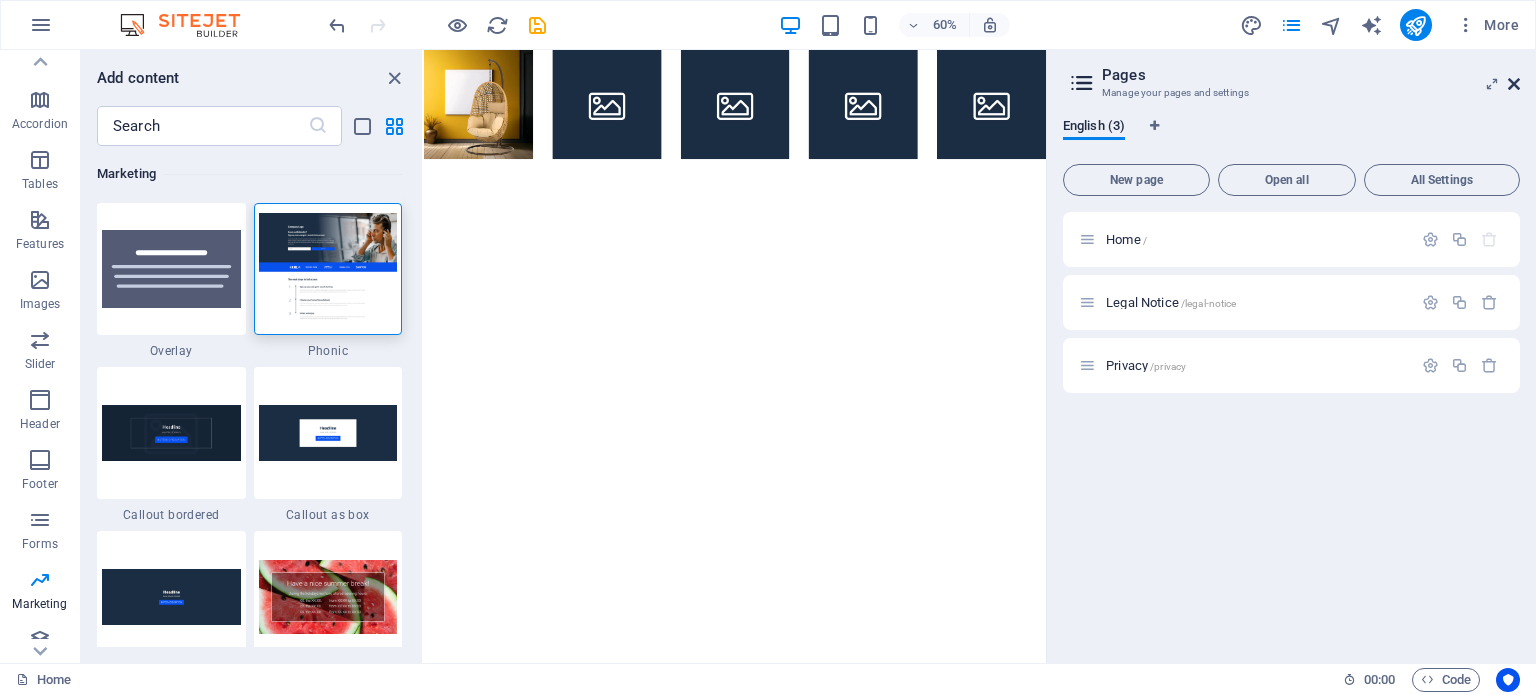 click at bounding box center [1514, 84] 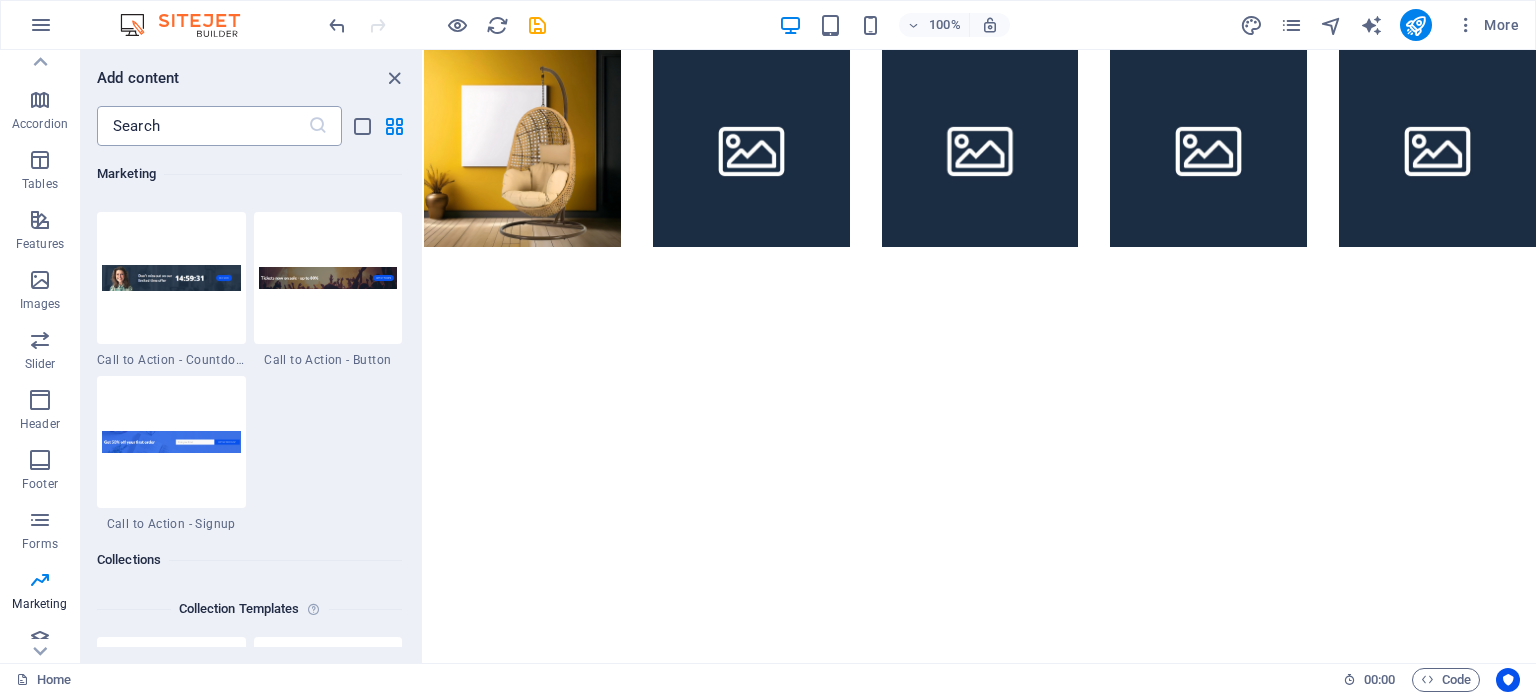 scroll, scrollTop: 17924, scrollLeft: 0, axis: vertical 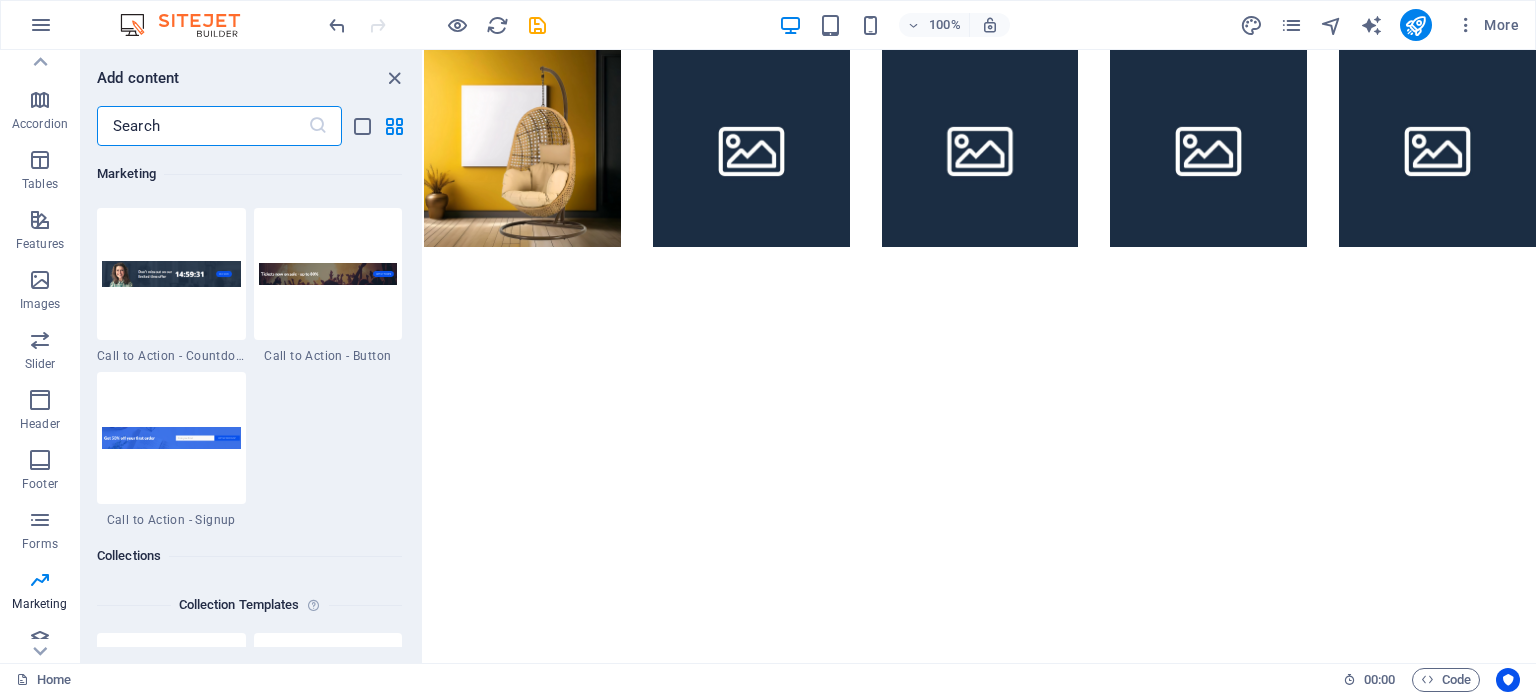click at bounding box center (202, 126) 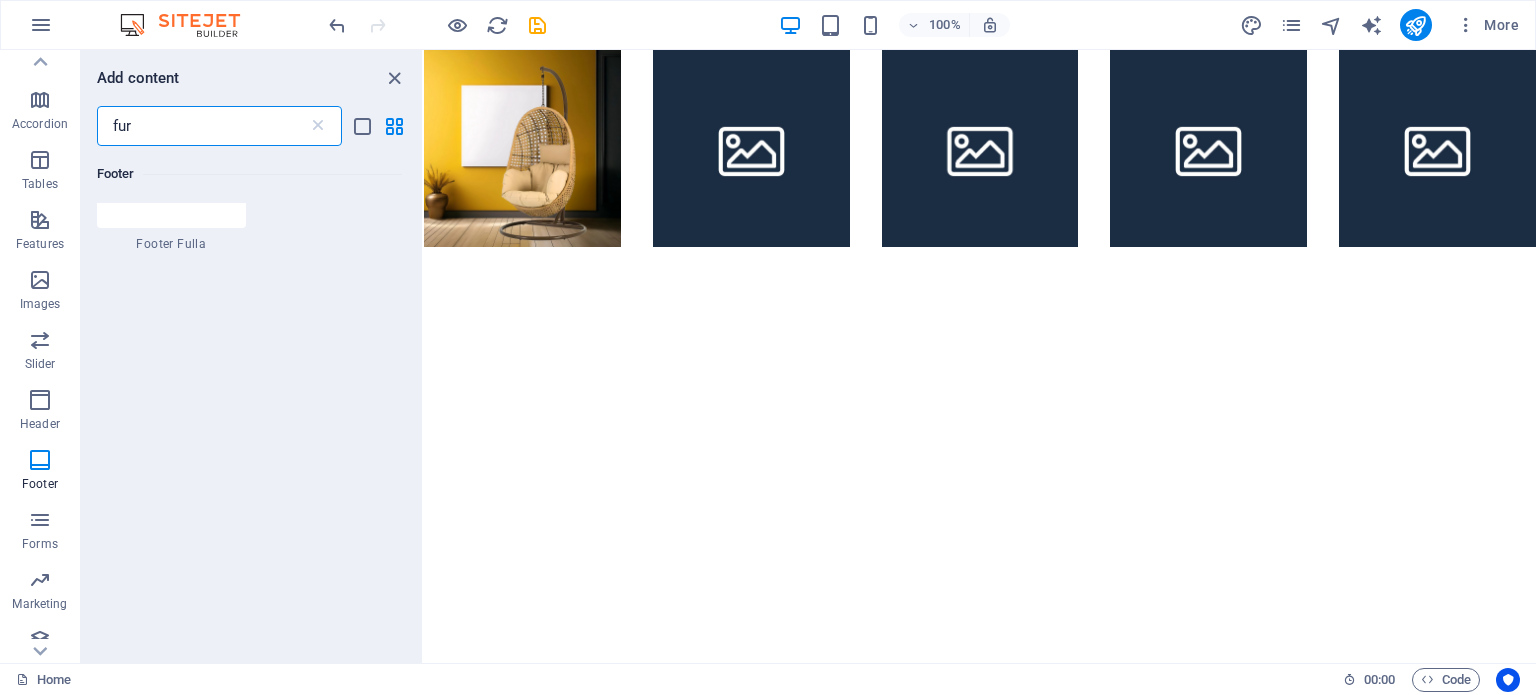 scroll, scrollTop: 0, scrollLeft: 0, axis: both 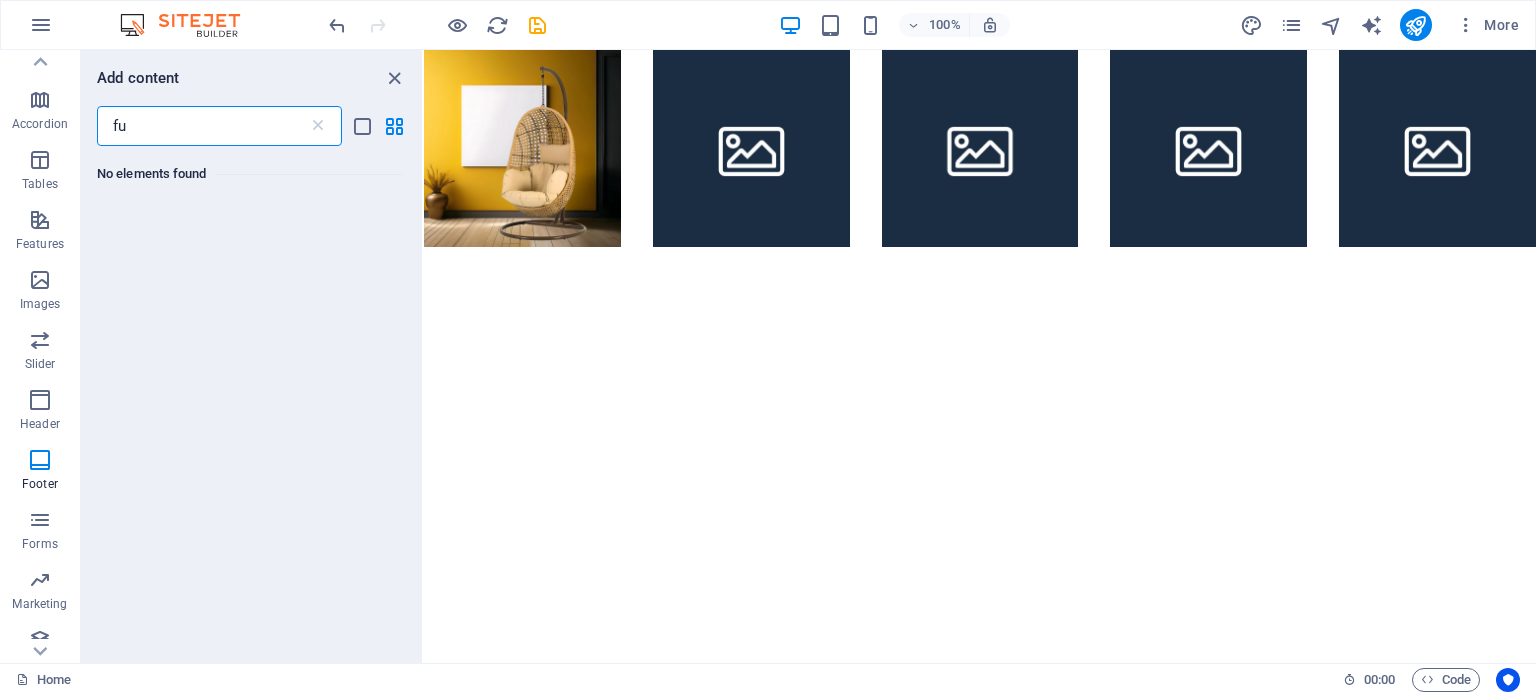 type on "f" 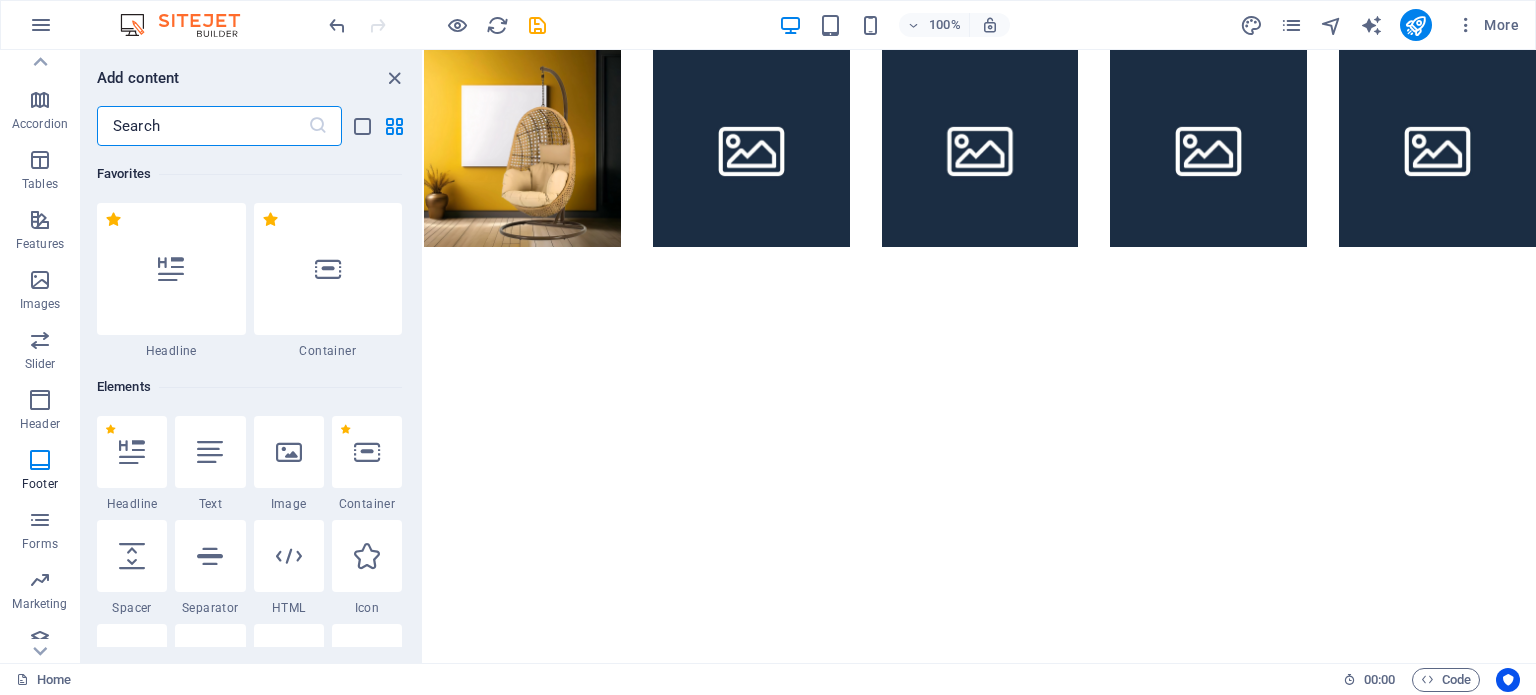 type on "e" 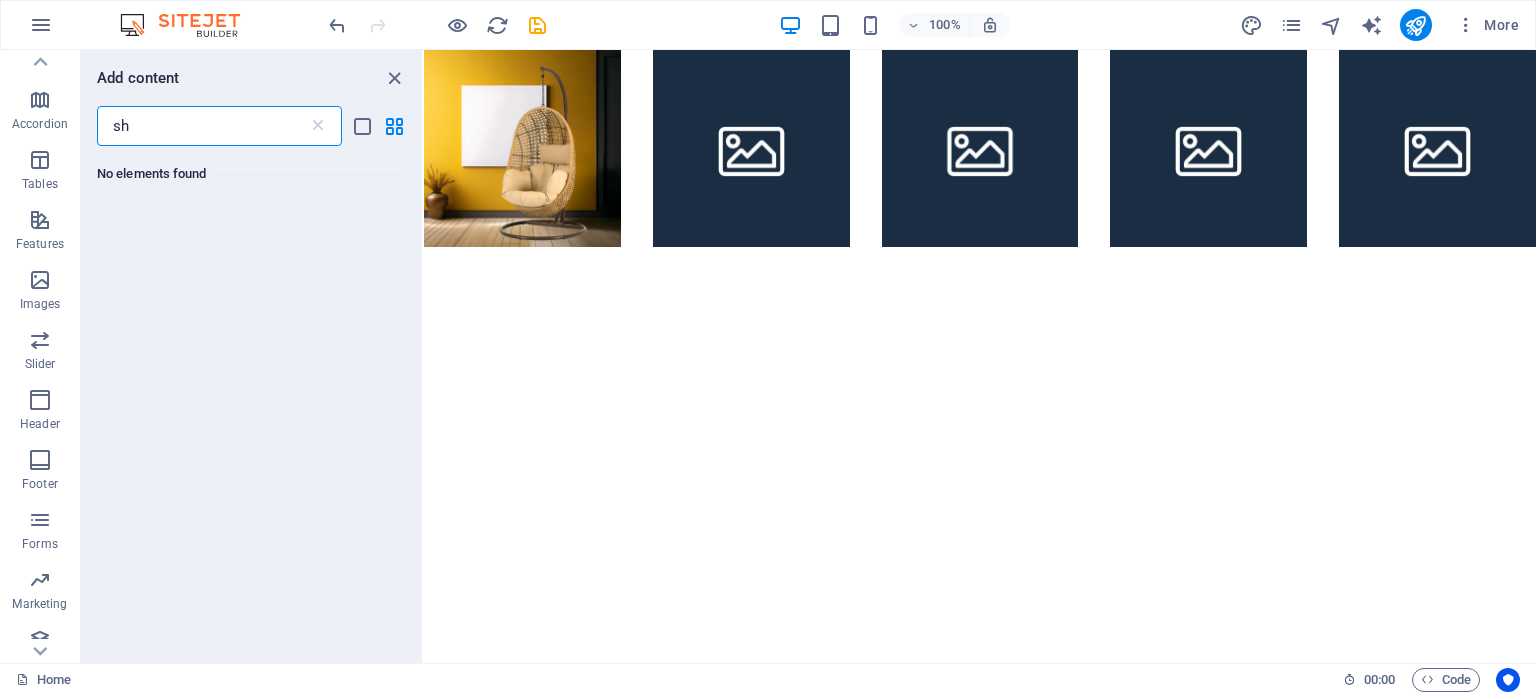 type on "s" 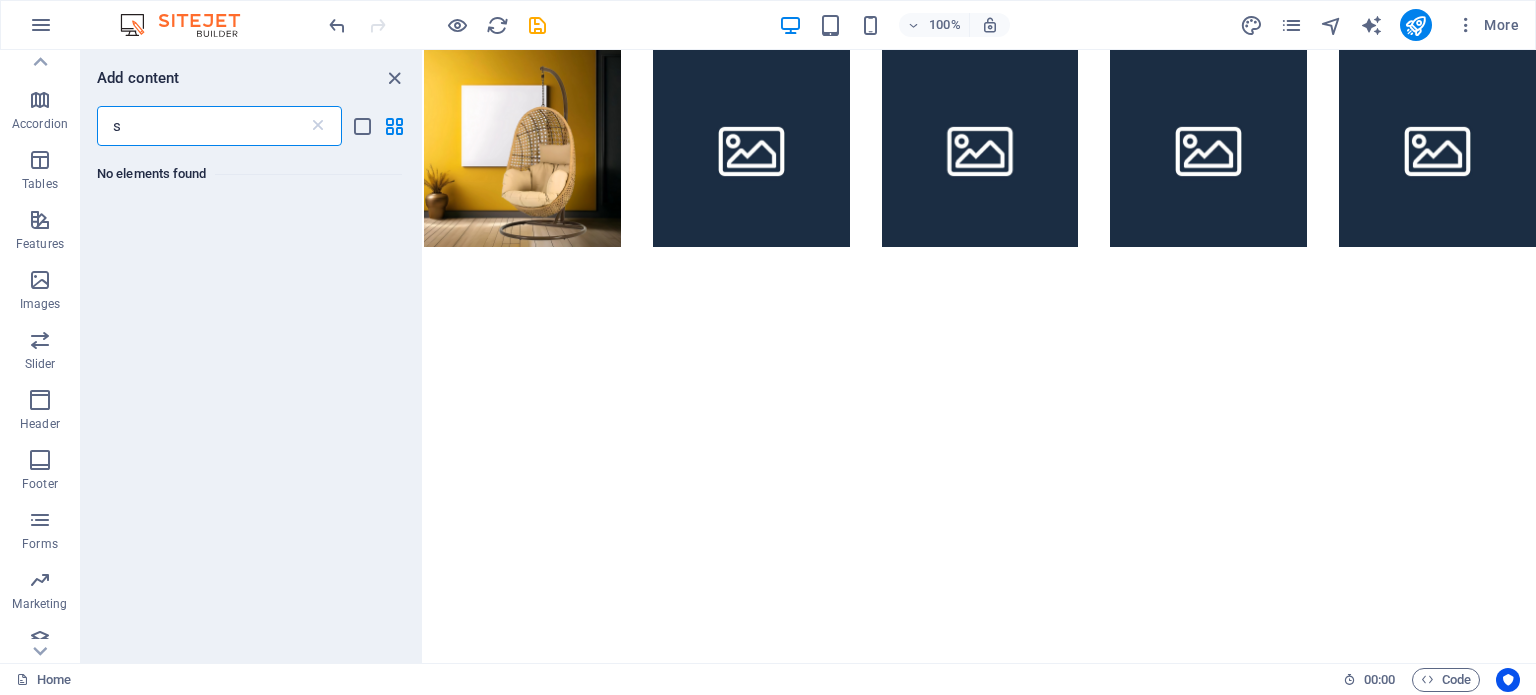 type 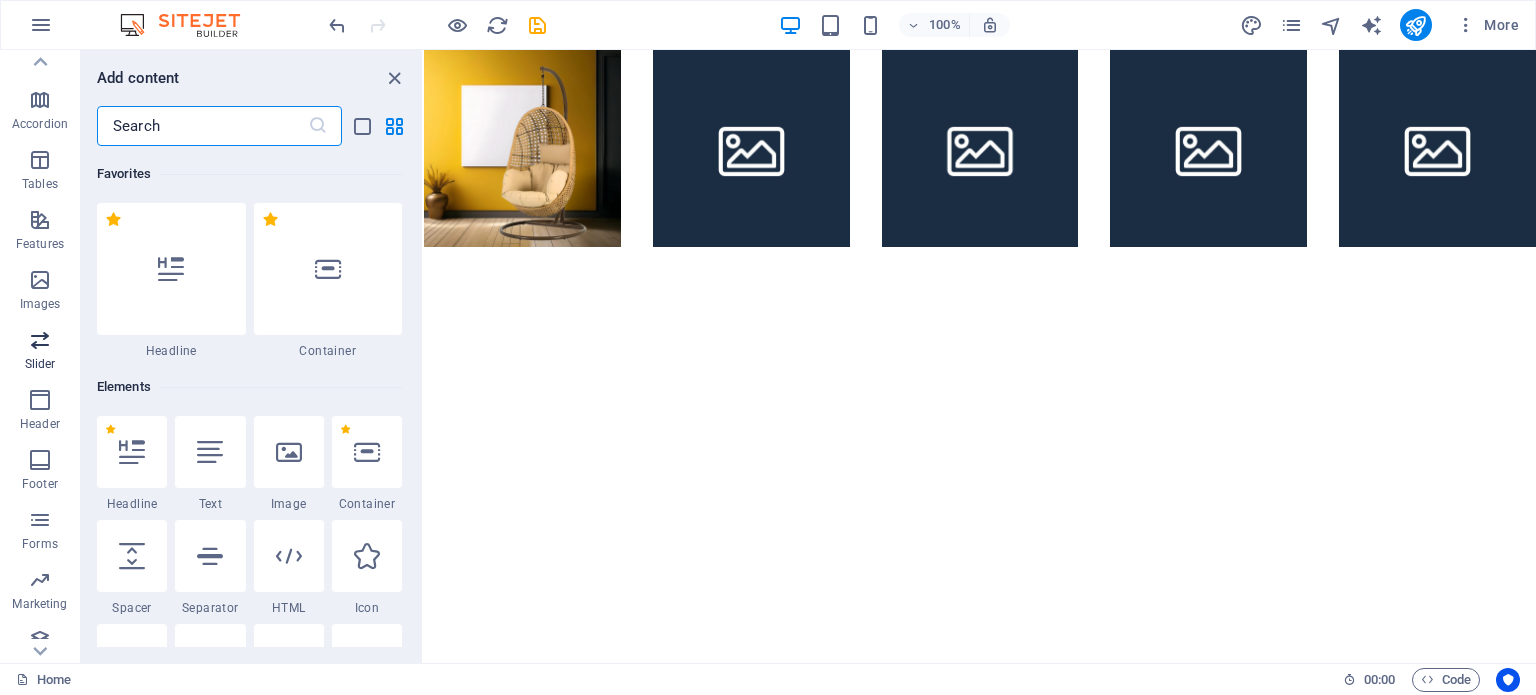 scroll, scrollTop: 286, scrollLeft: 0, axis: vertical 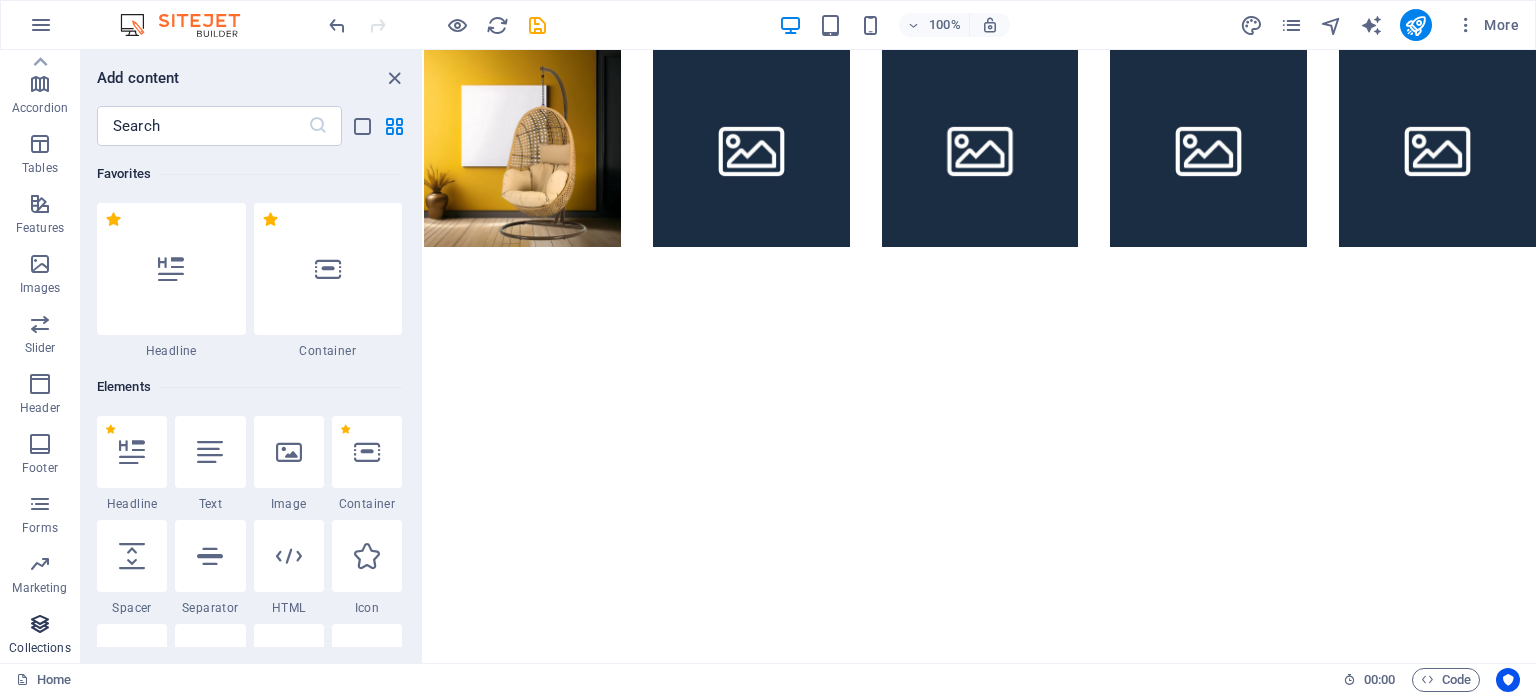 click on "Collections" at bounding box center [39, 648] 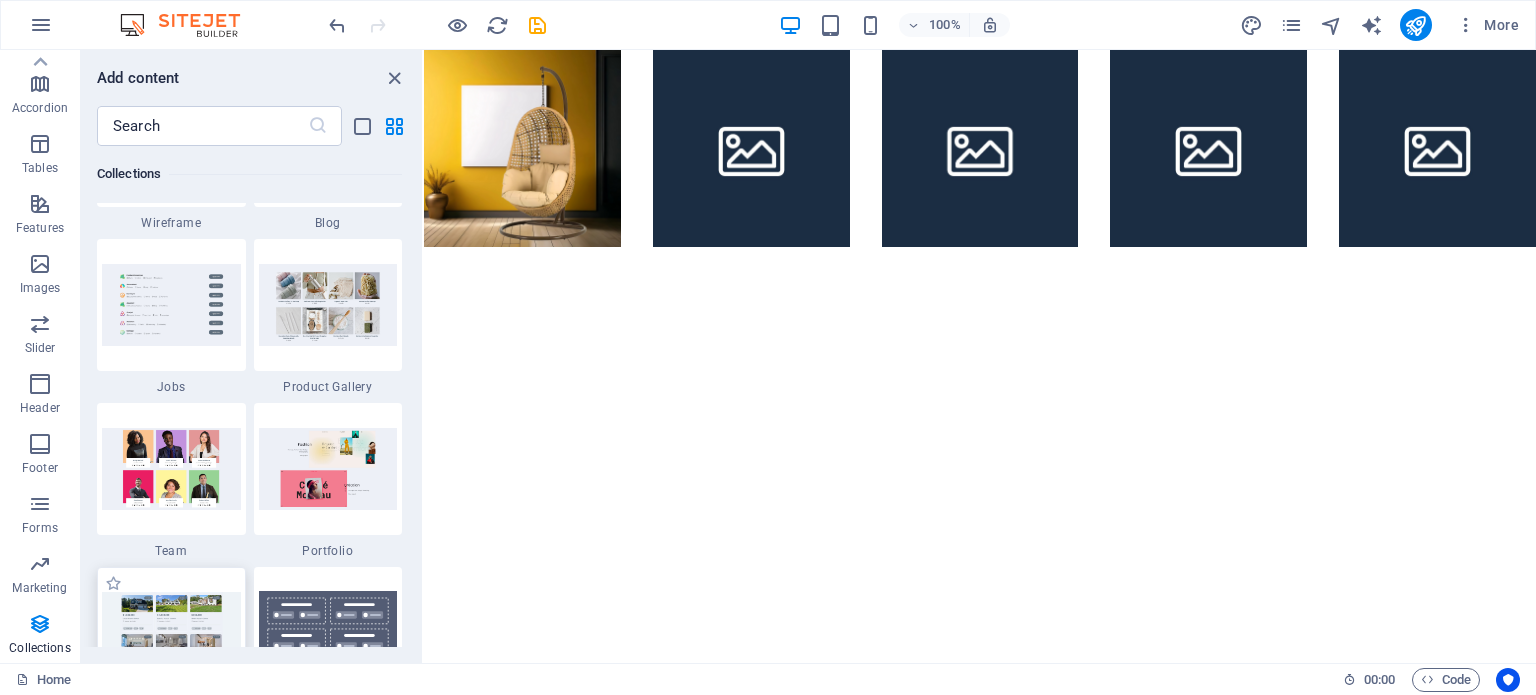 scroll, scrollTop: 18475, scrollLeft: 0, axis: vertical 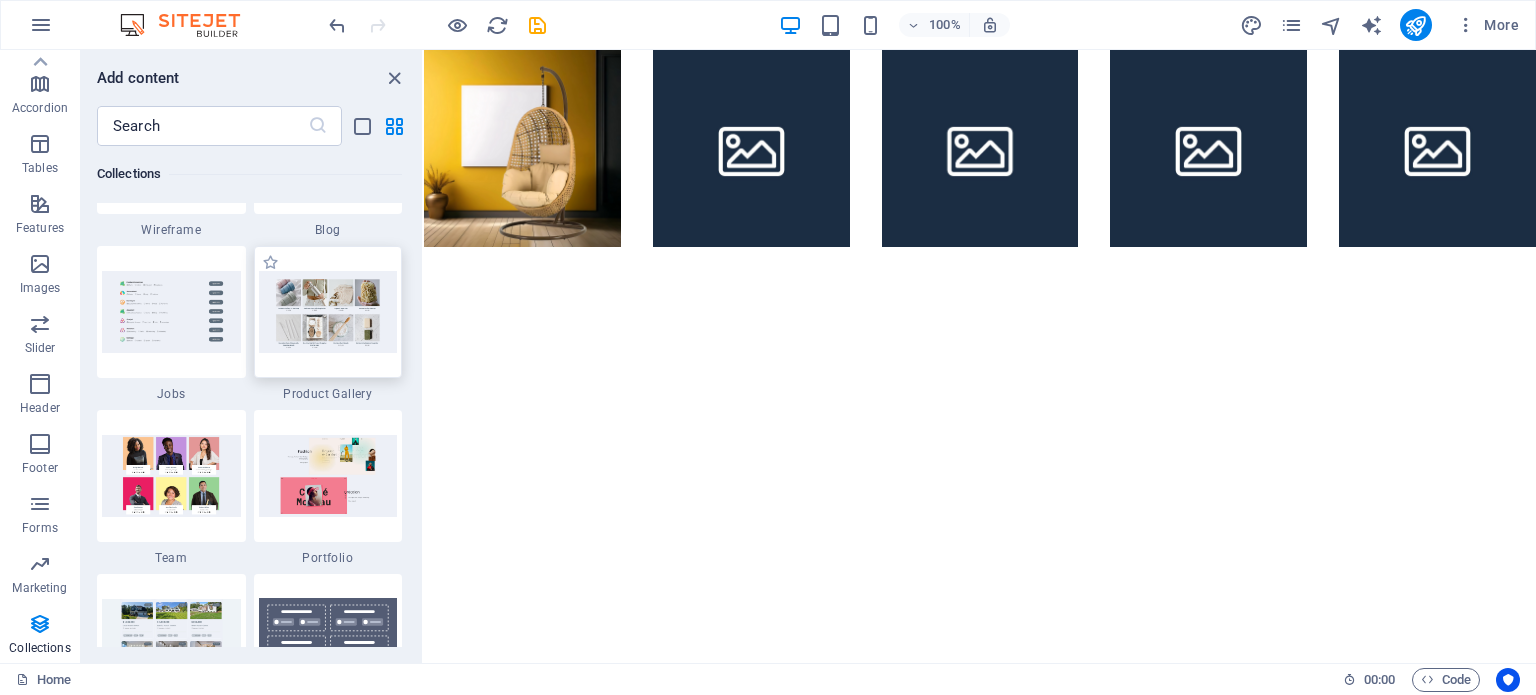 click at bounding box center [328, 311] 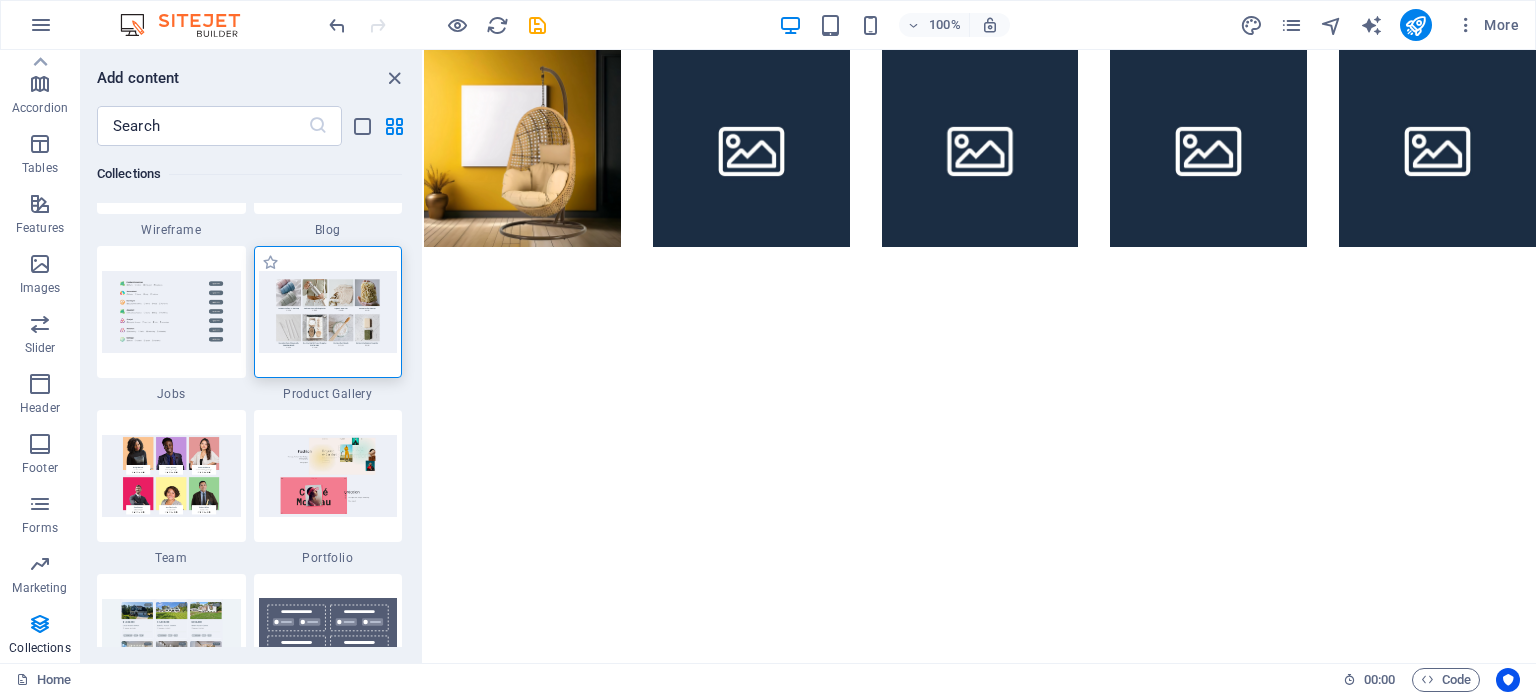 click at bounding box center (328, 311) 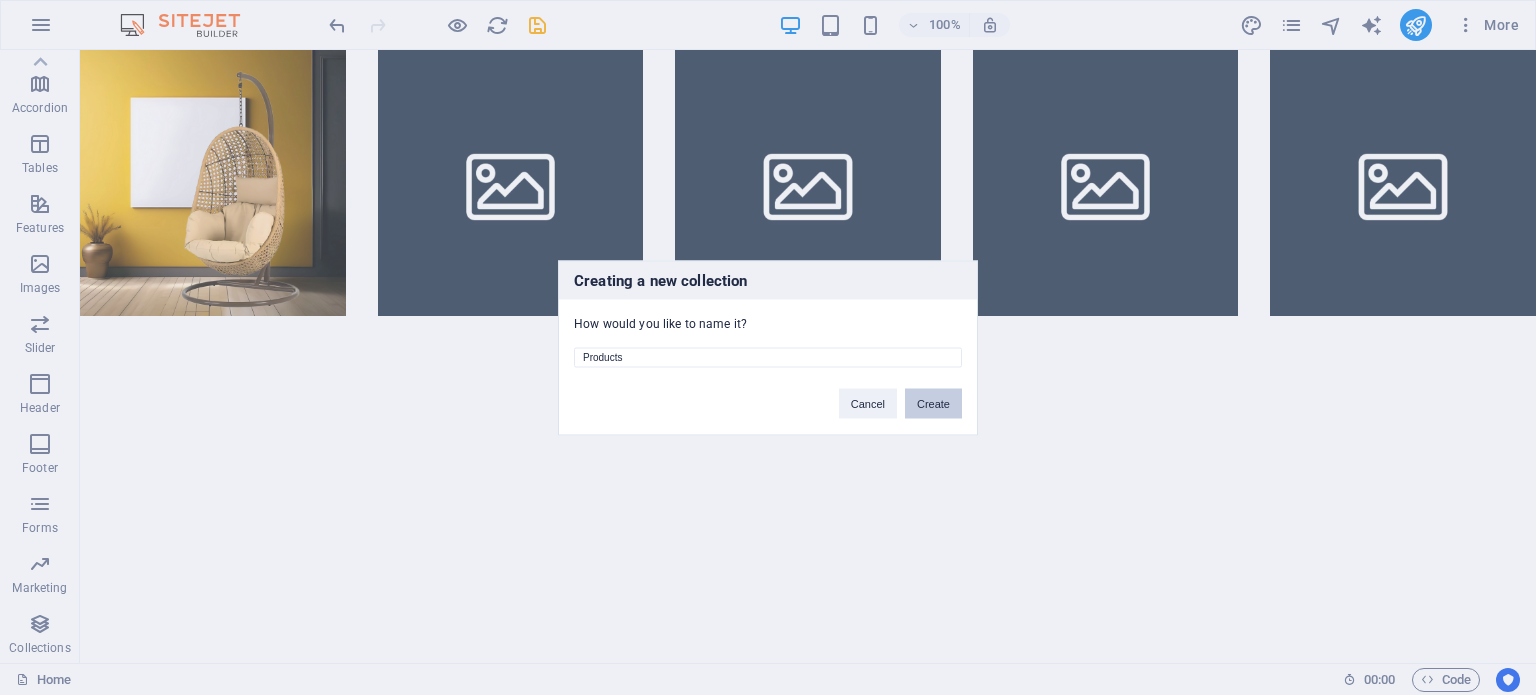 click on "Create" at bounding box center (933, 403) 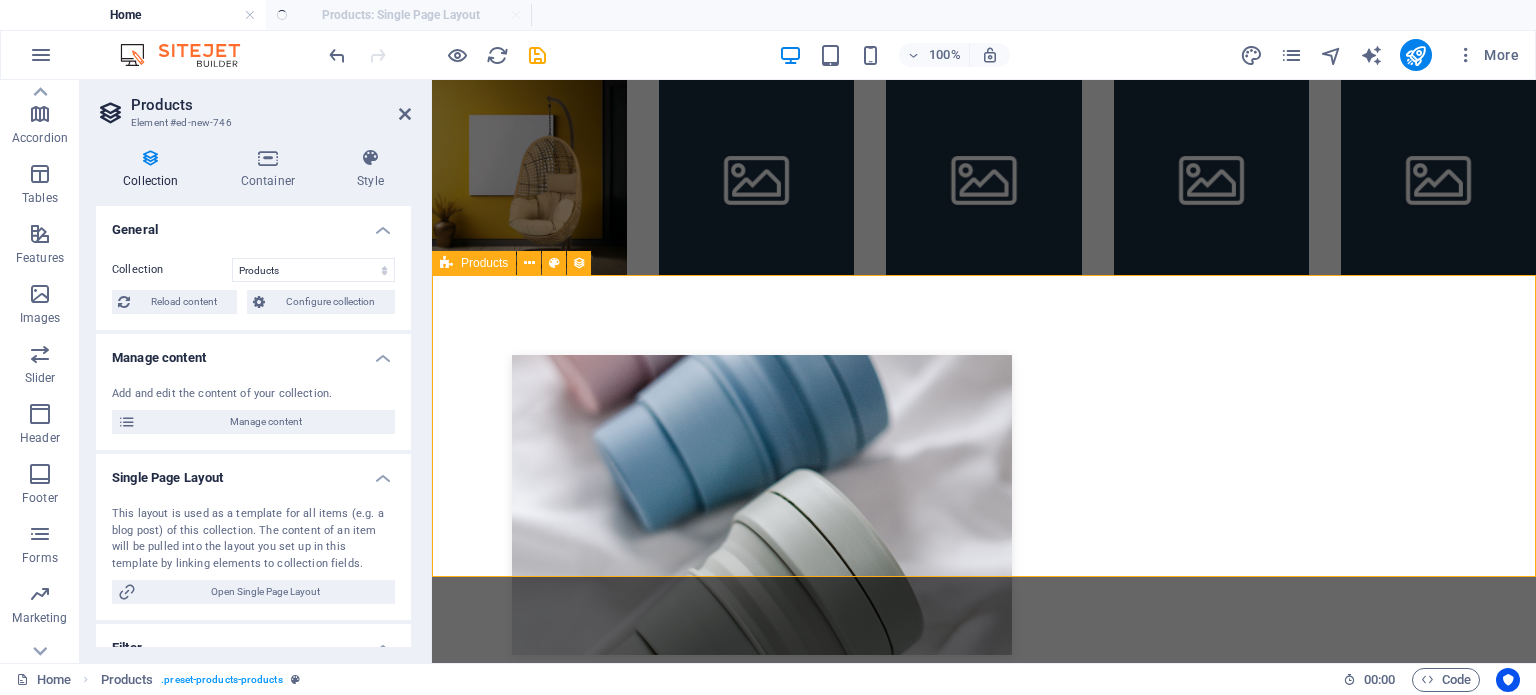 select on "createdAt_DESC" 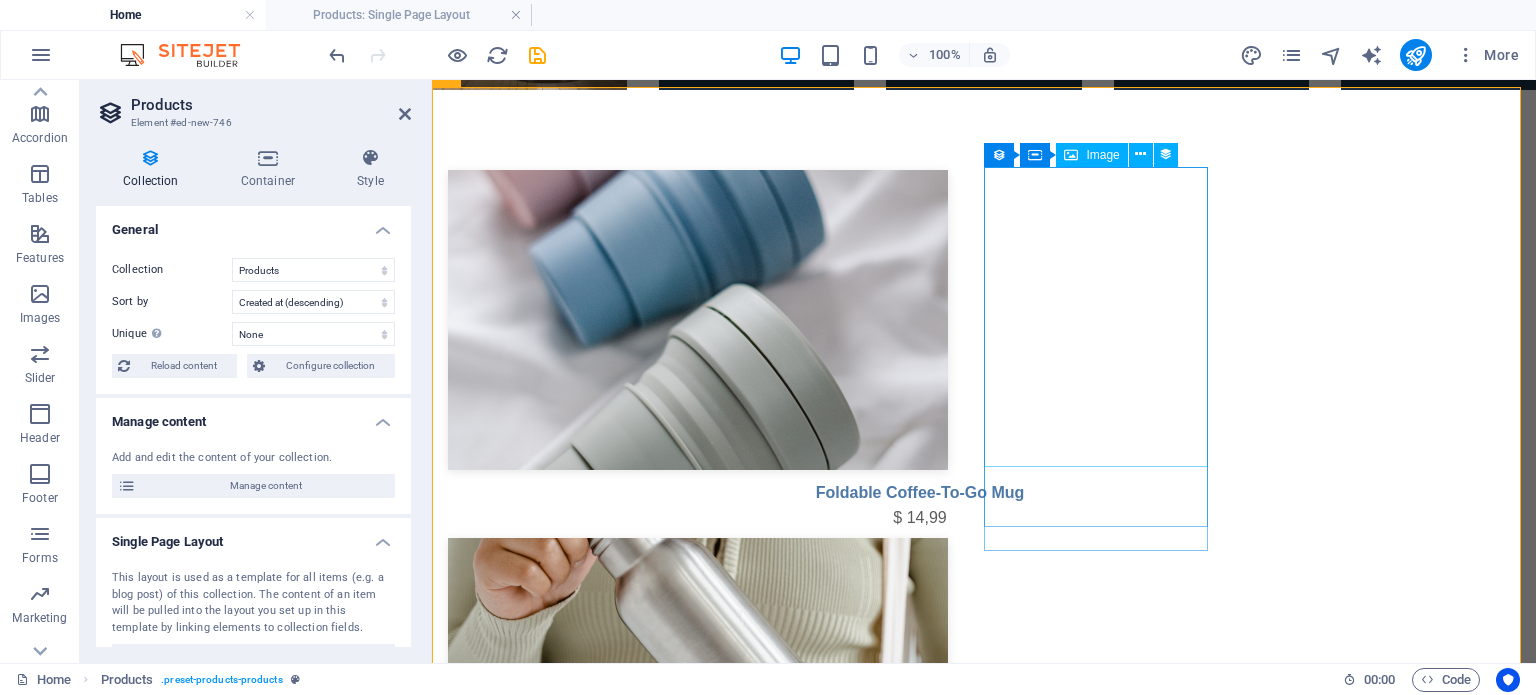 scroll, scrollTop: 609, scrollLeft: 0, axis: vertical 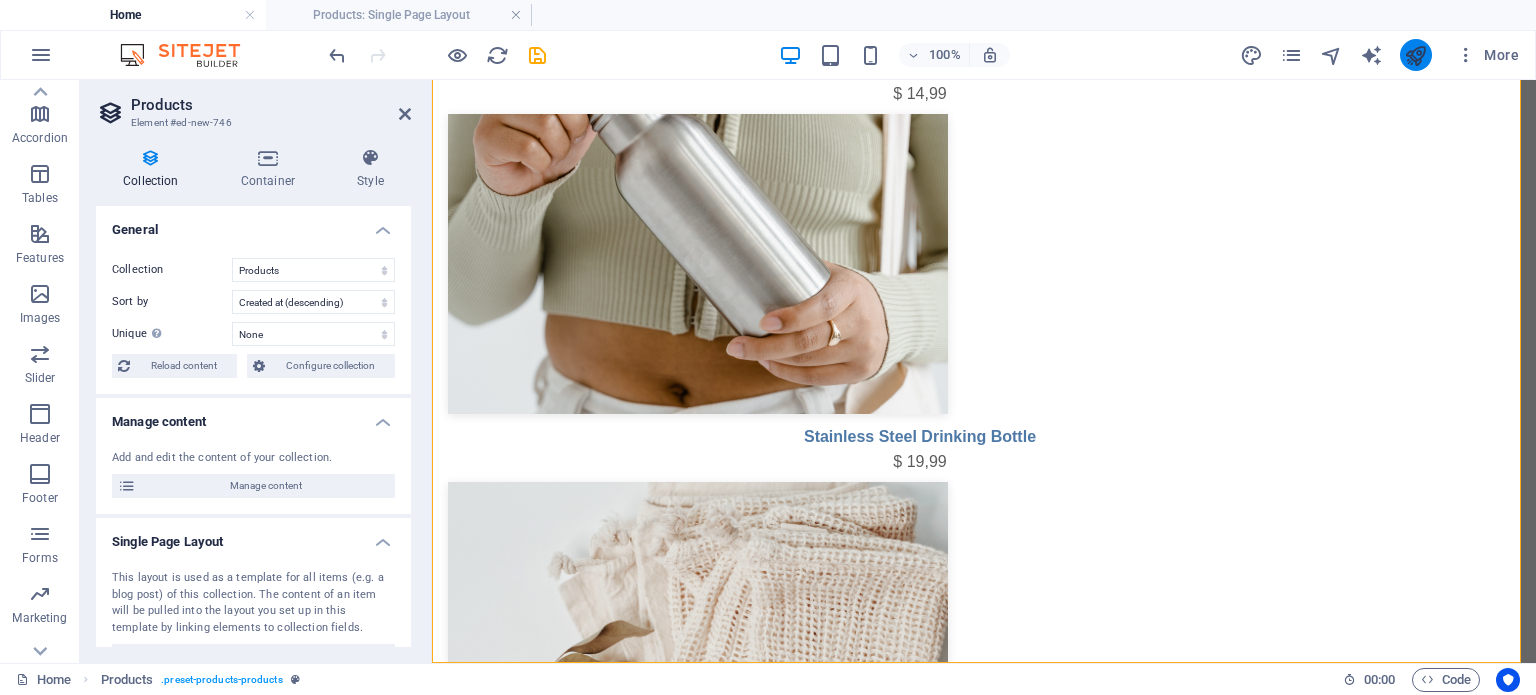 click at bounding box center [1415, 55] 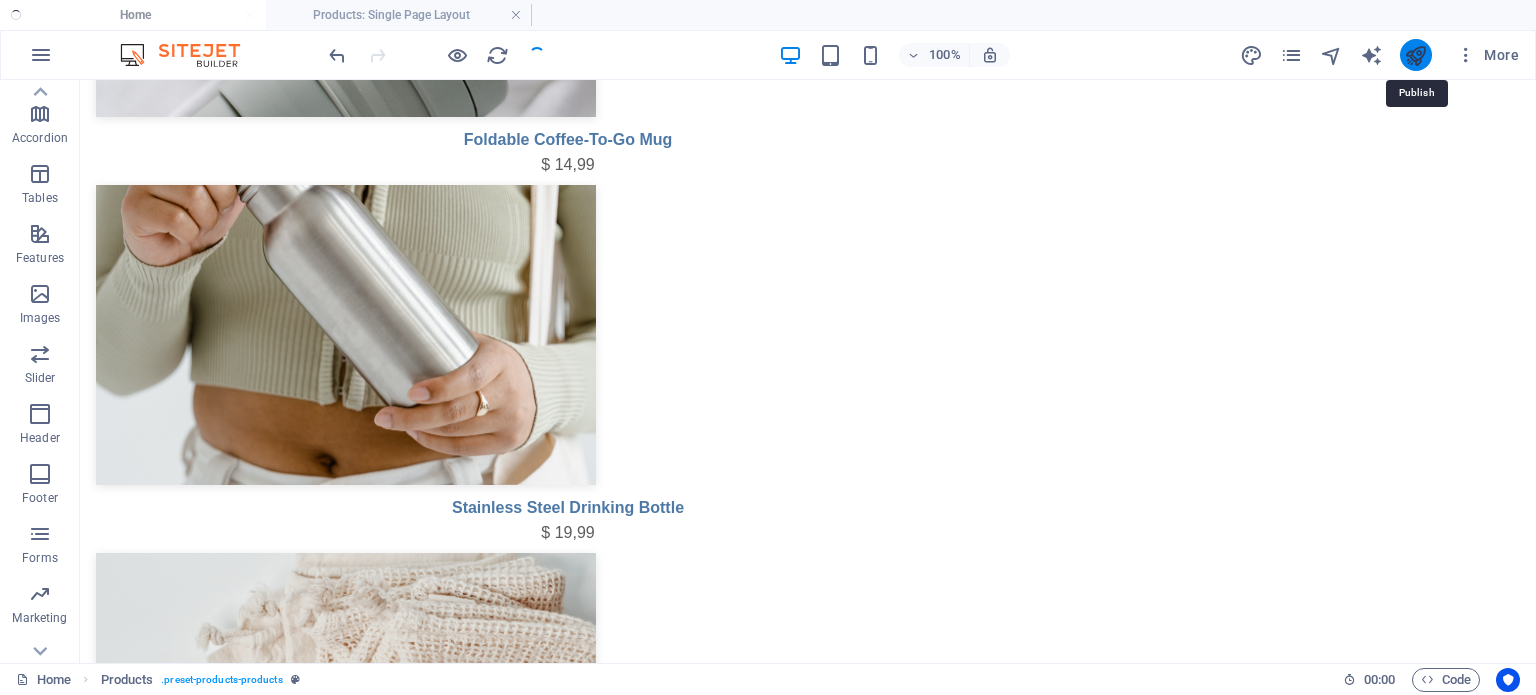 scroll, scrollTop: 680, scrollLeft: 0, axis: vertical 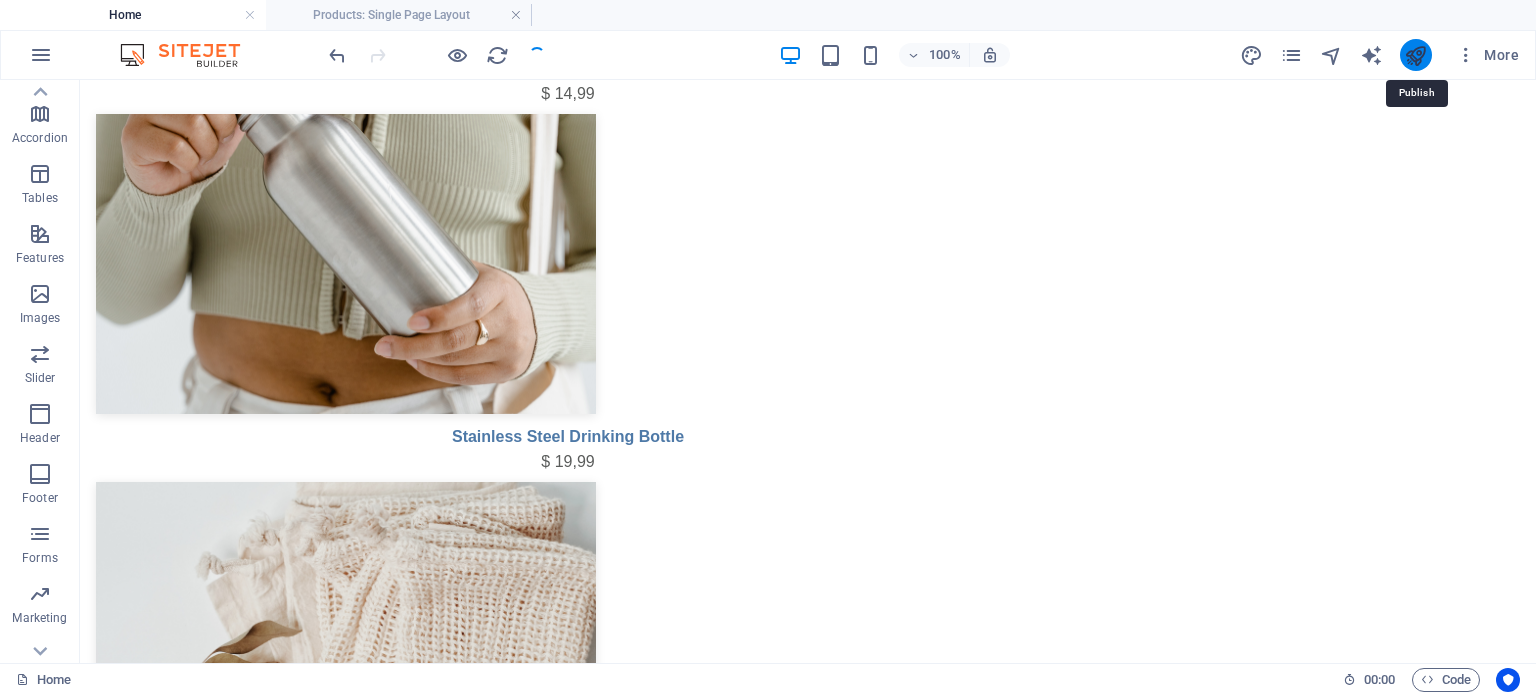 click at bounding box center (1415, 55) 